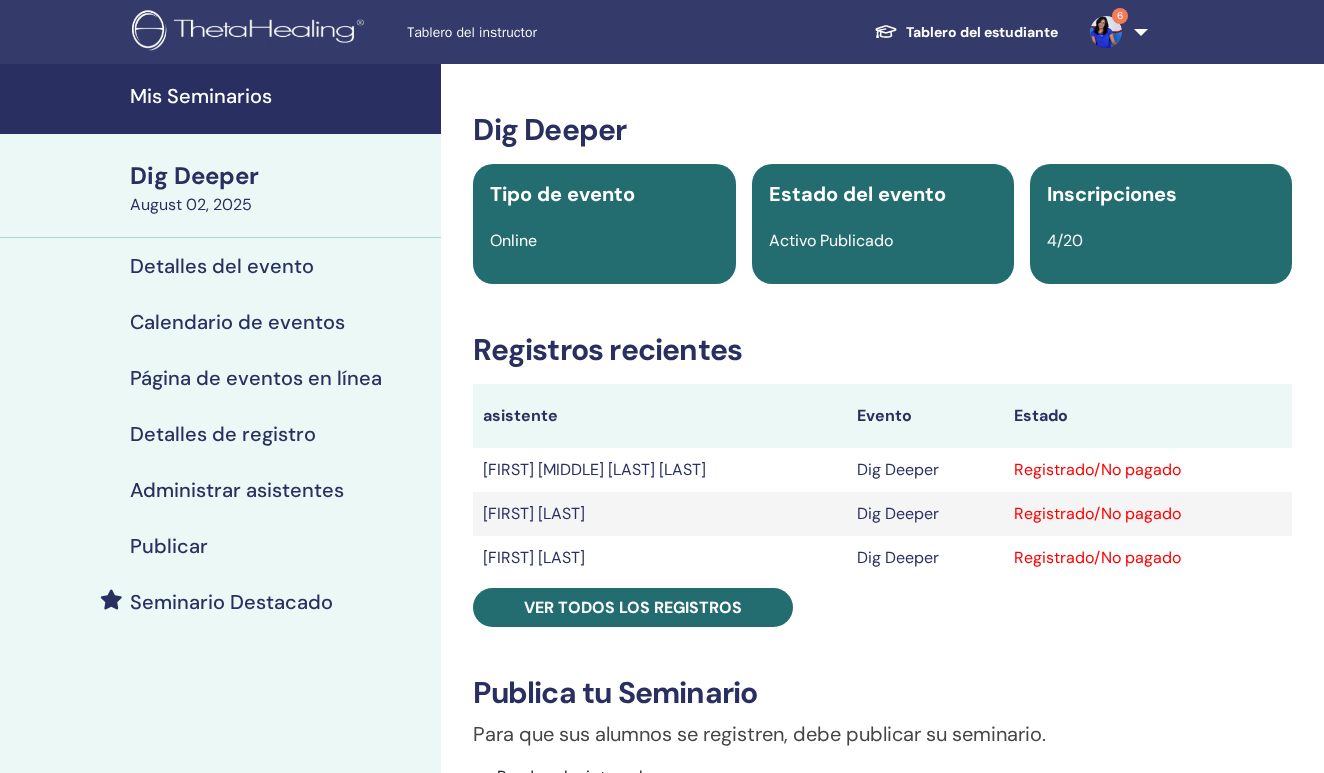 scroll, scrollTop: 89, scrollLeft: 0, axis: vertical 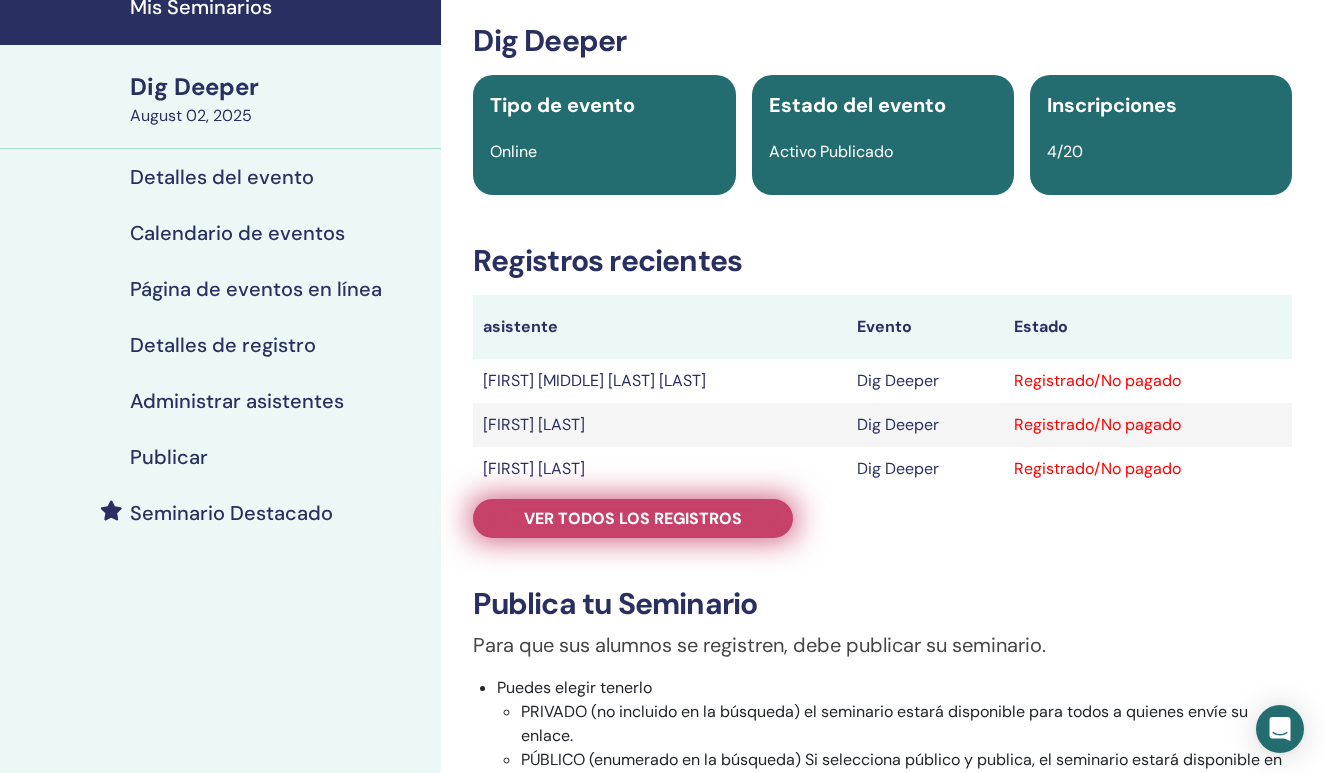 click on "Ver todos los registros" at bounding box center [633, 518] 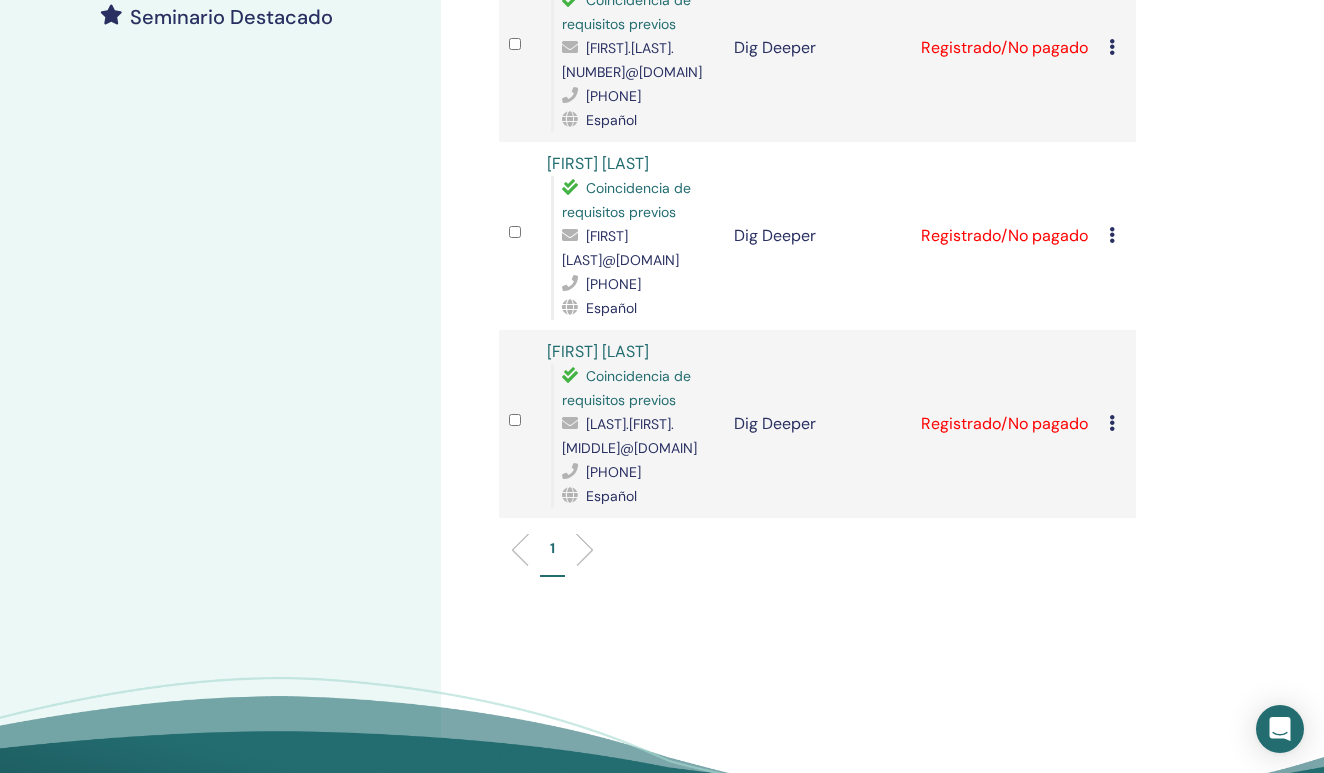 scroll, scrollTop: 581, scrollLeft: 0, axis: vertical 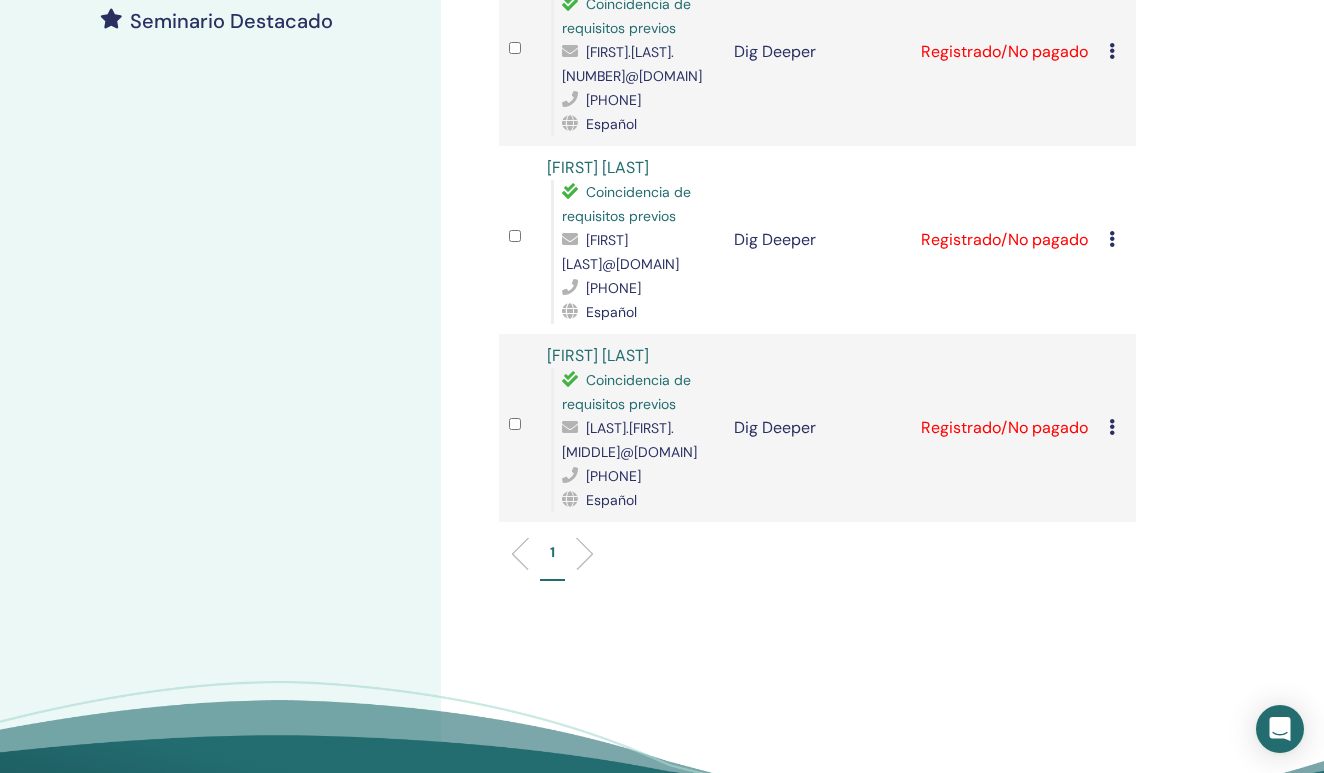 click on "1" at bounding box center [552, 552] 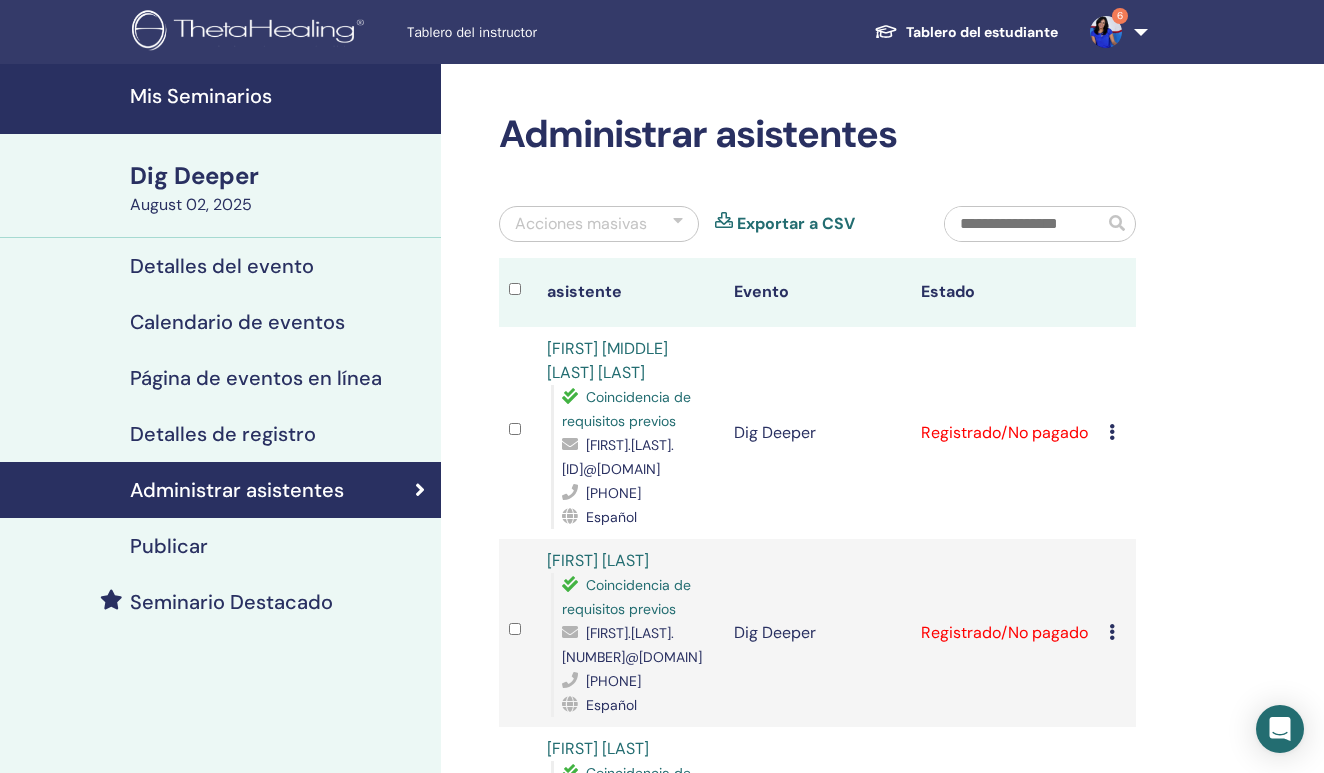 scroll, scrollTop: 0, scrollLeft: 0, axis: both 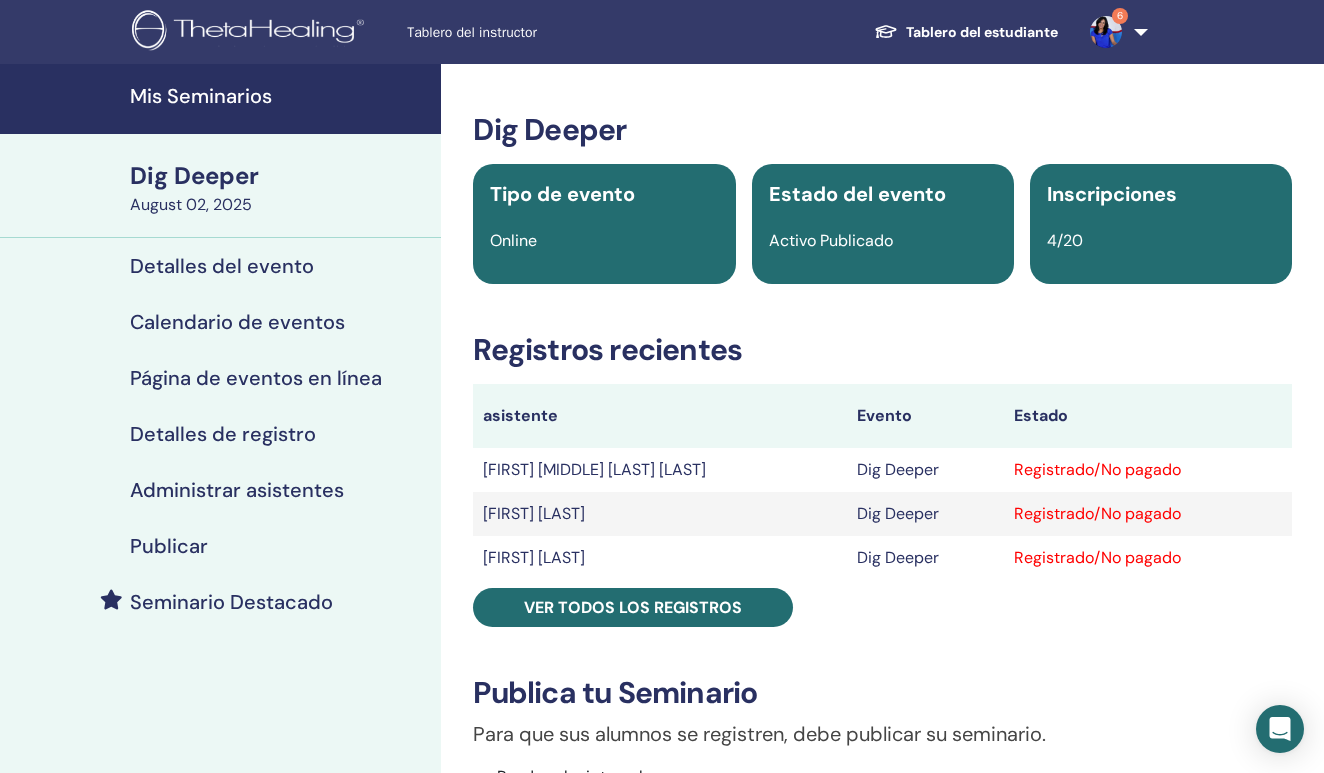 click on "Mis Seminarios" at bounding box center [279, 96] 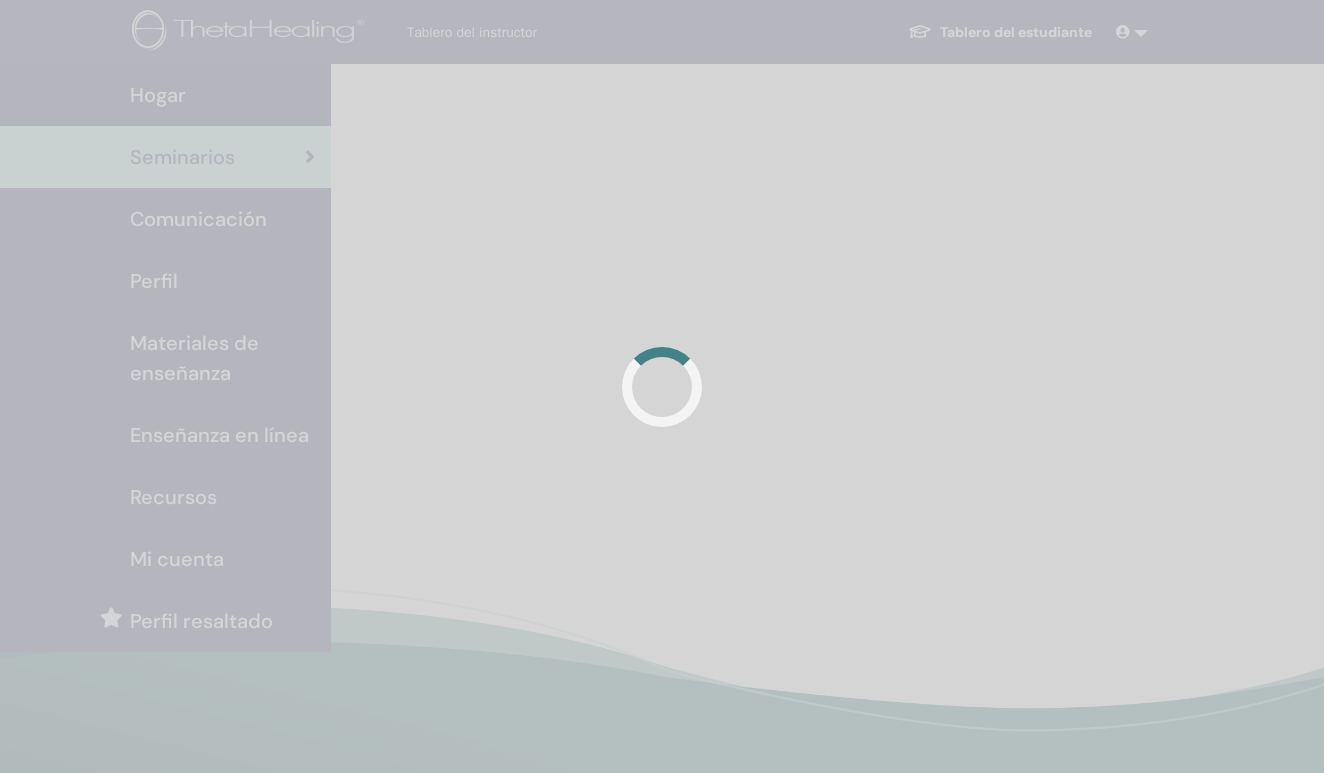 scroll, scrollTop: 0, scrollLeft: 0, axis: both 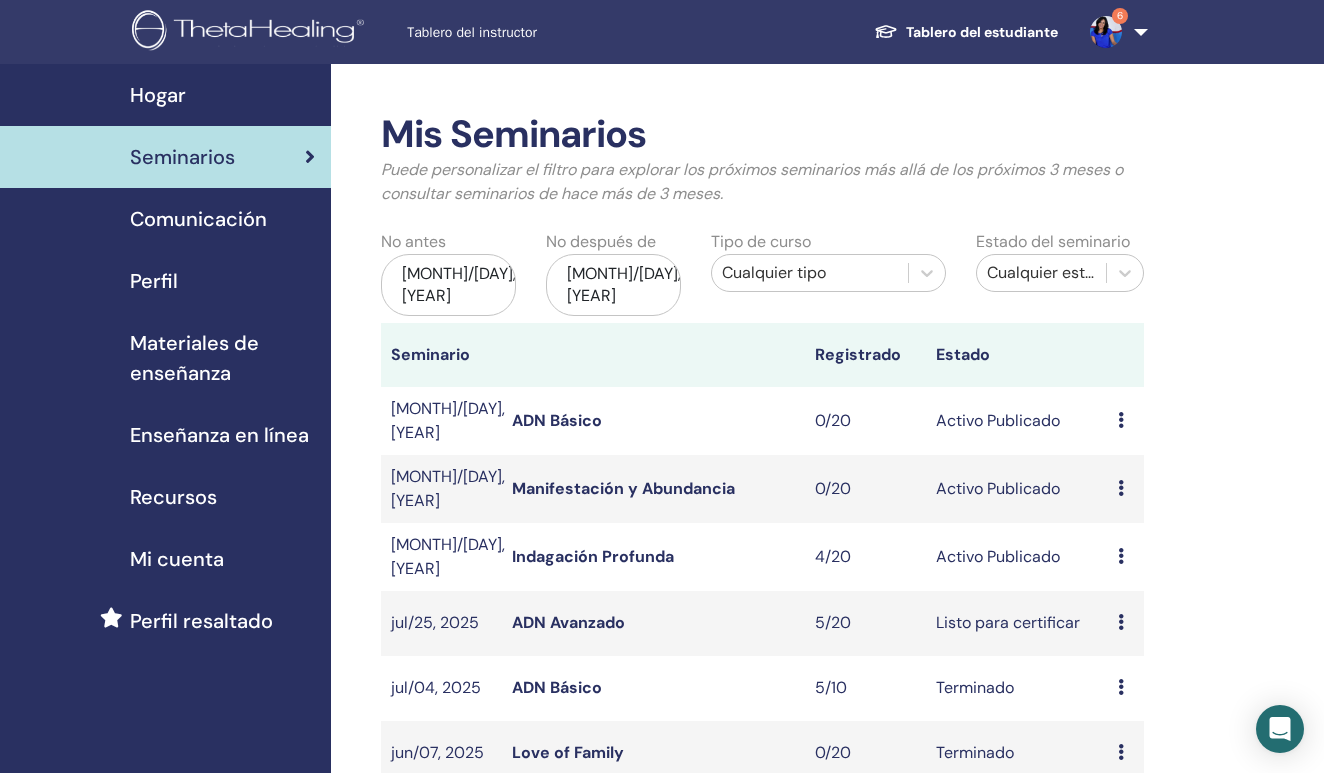 click on "Enseñanza en línea" at bounding box center [219, 435] 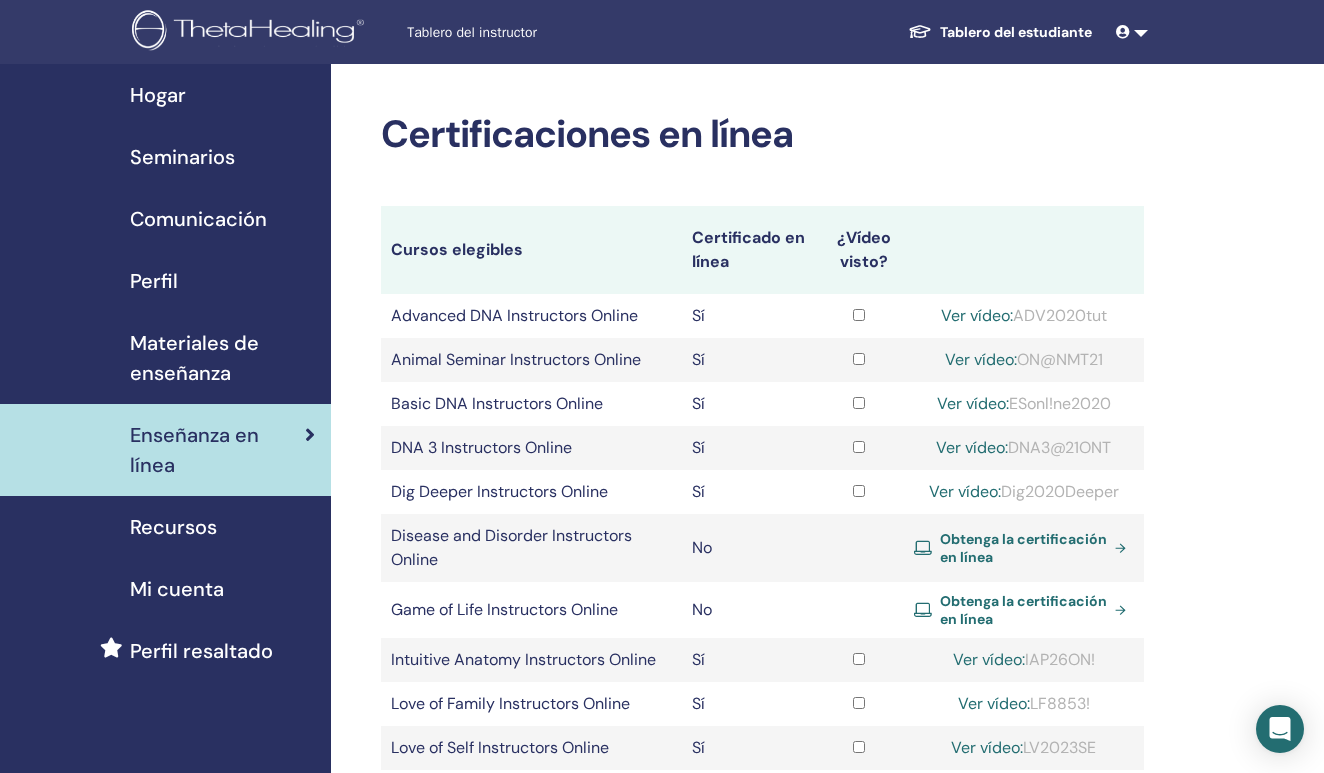 scroll, scrollTop: 0, scrollLeft: 0, axis: both 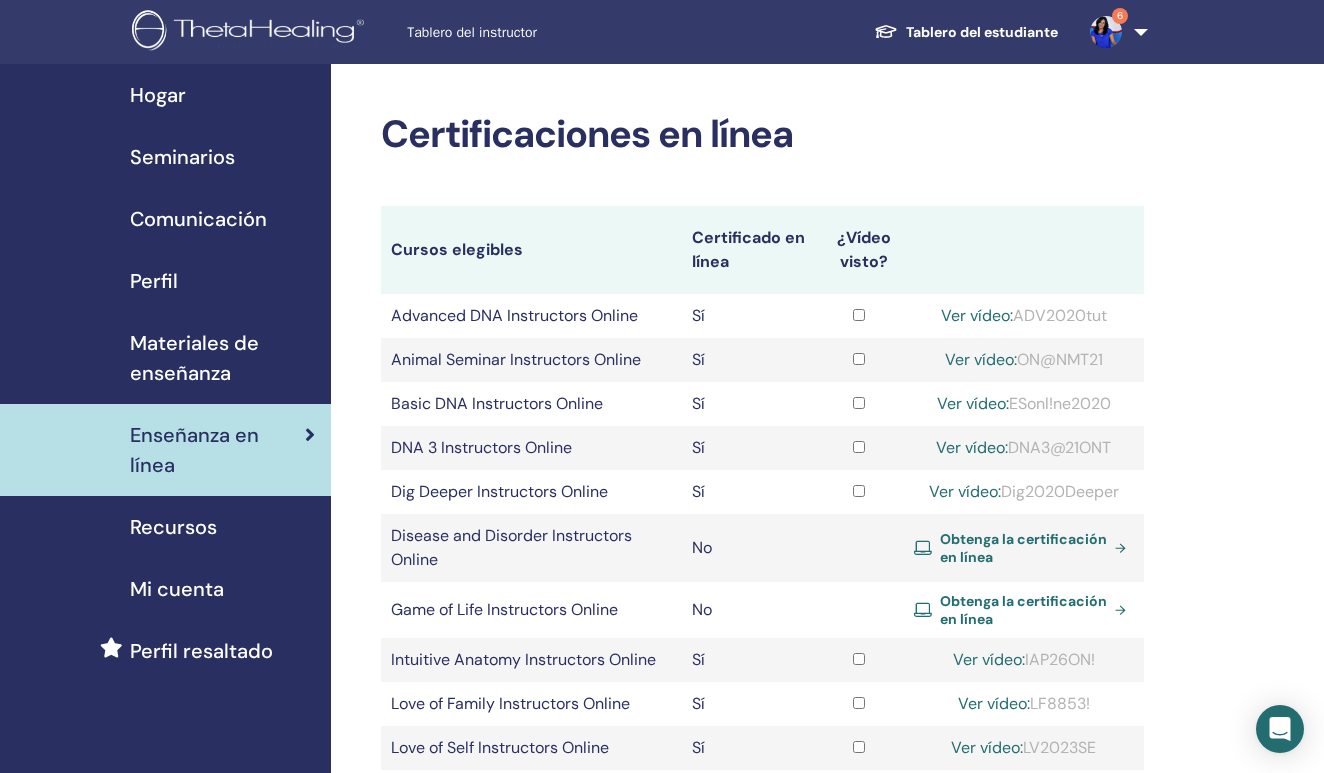 click on "Materiales de enseñanza" at bounding box center [222, 358] 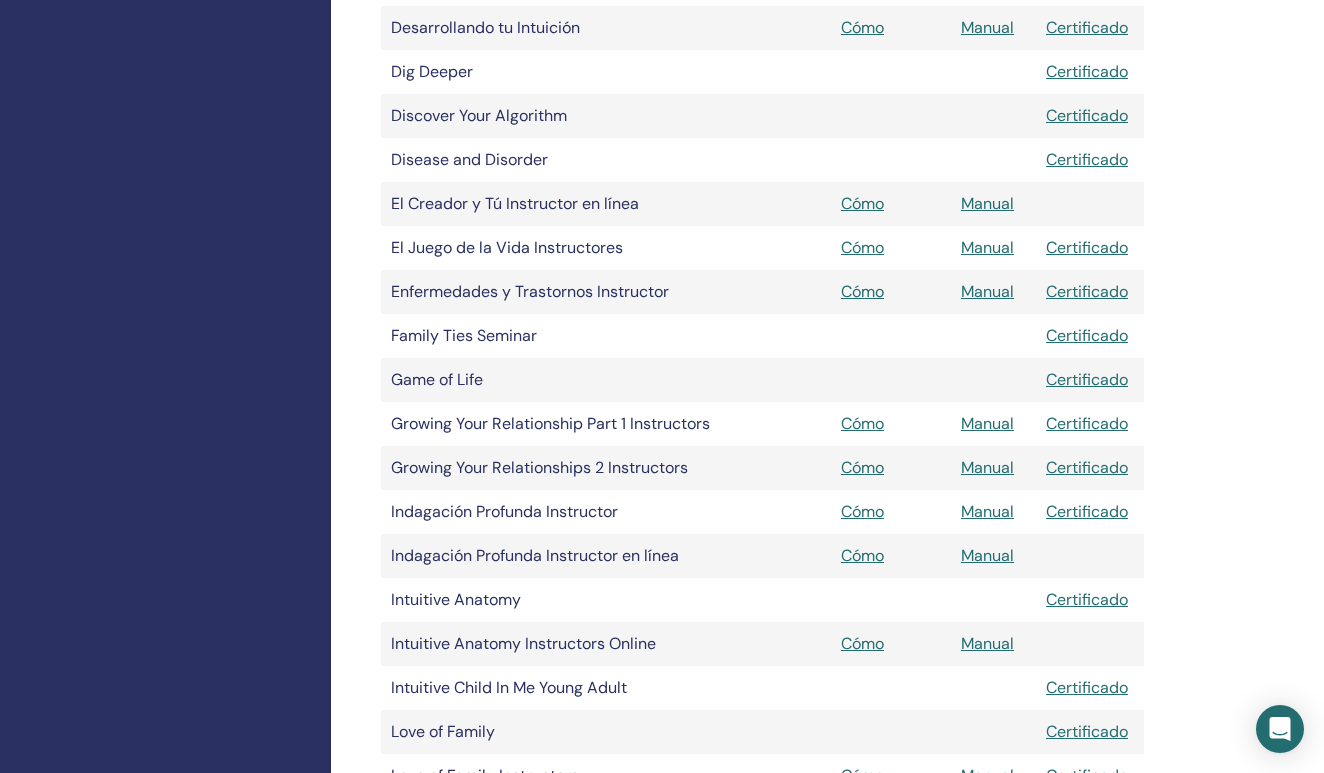 scroll, scrollTop: 1181, scrollLeft: 0, axis: vertical 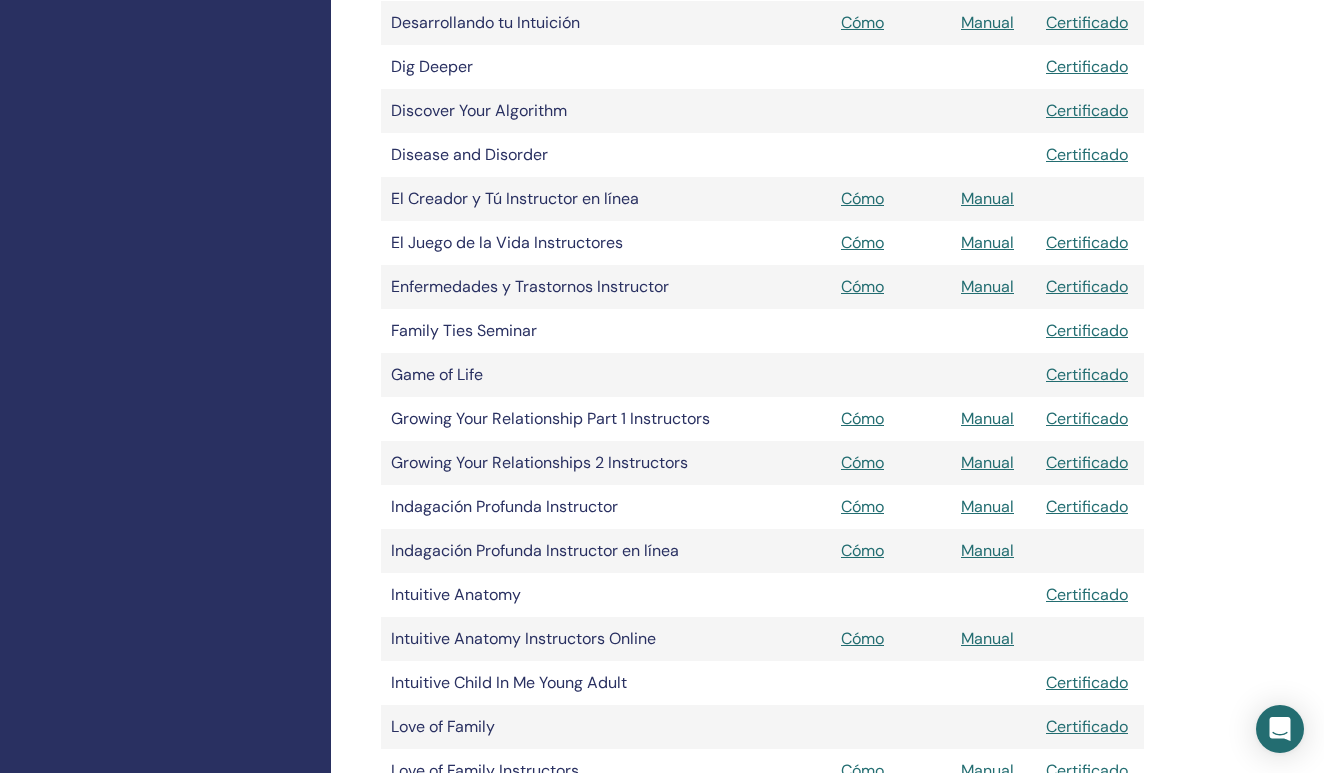 click on "Manual" at bounding box center (987, 550) 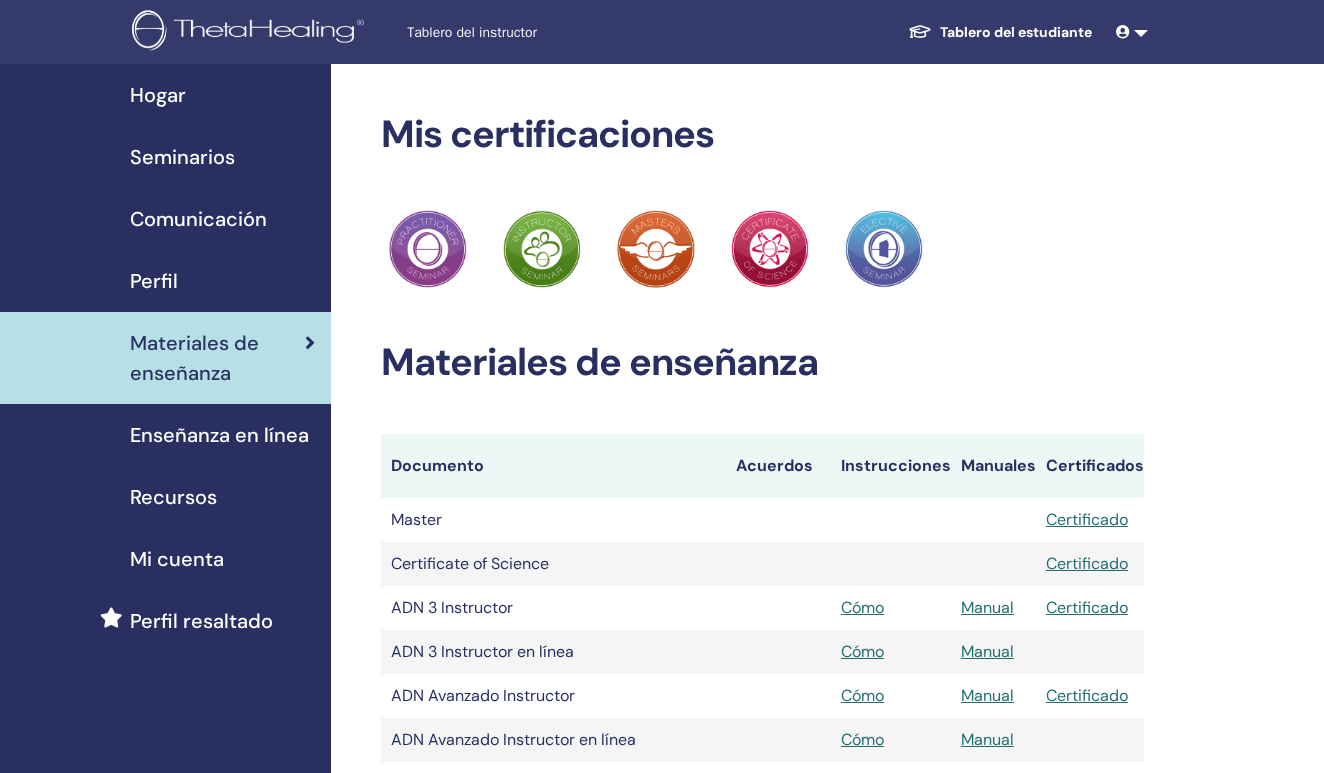 scroll, scrollTop: 1181, scrollLeft: 0, axis: vertical 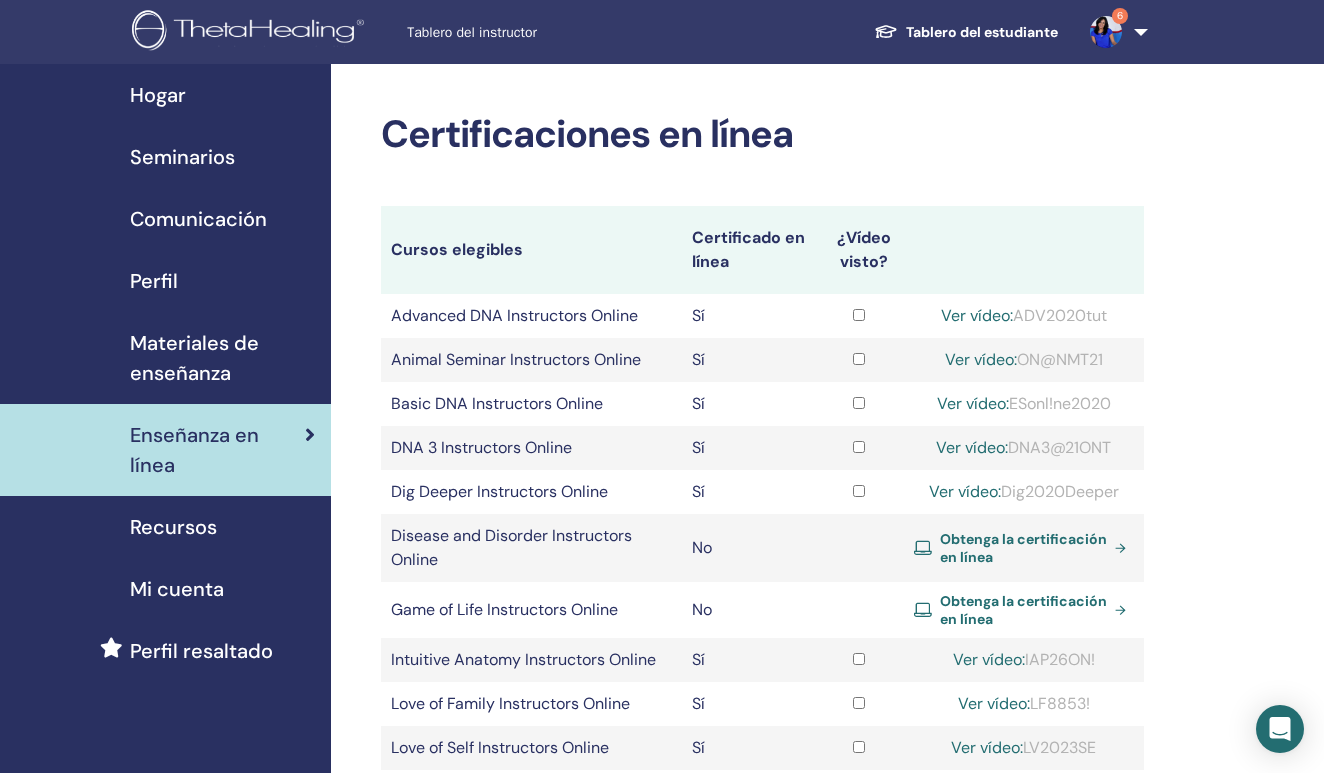click on "Seminarios" at bounding box center [182, 157] 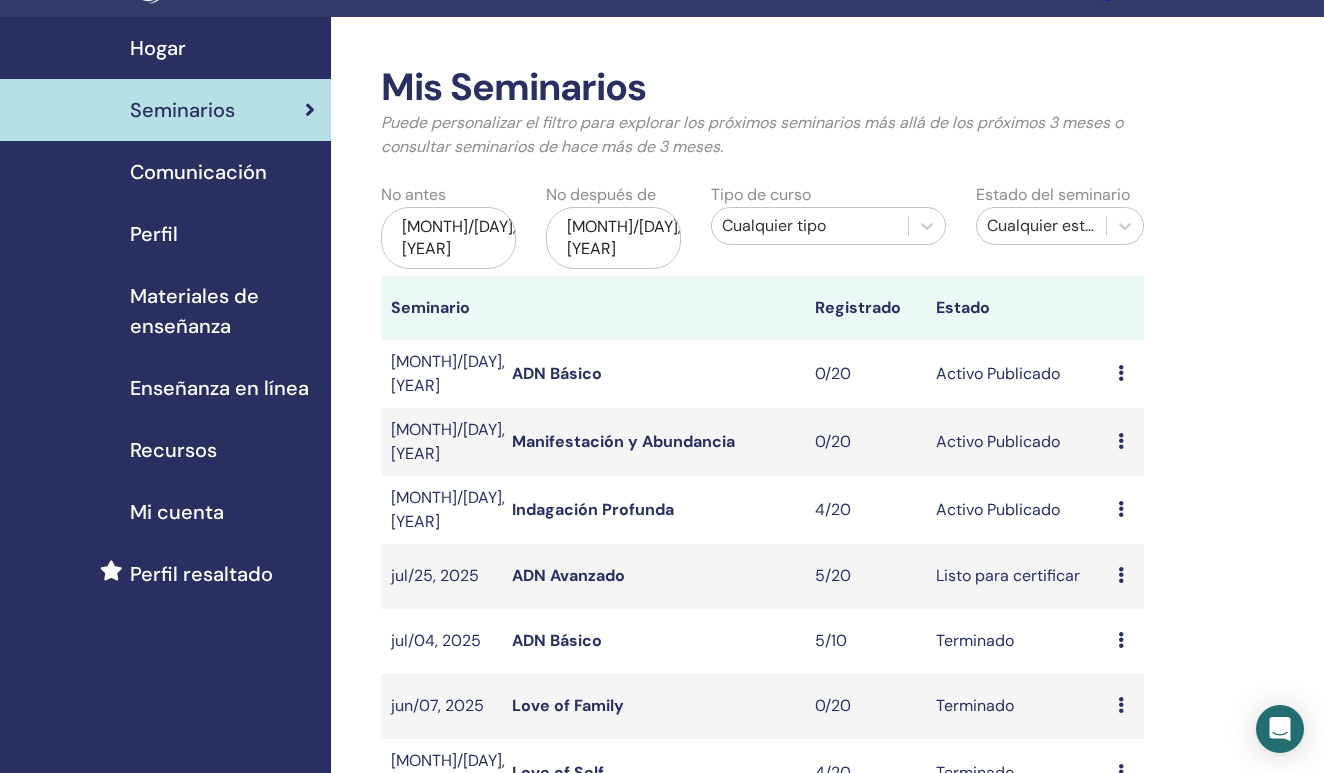 scroll, scrollTop: 47, scrollLeft: 0, axis: vertical 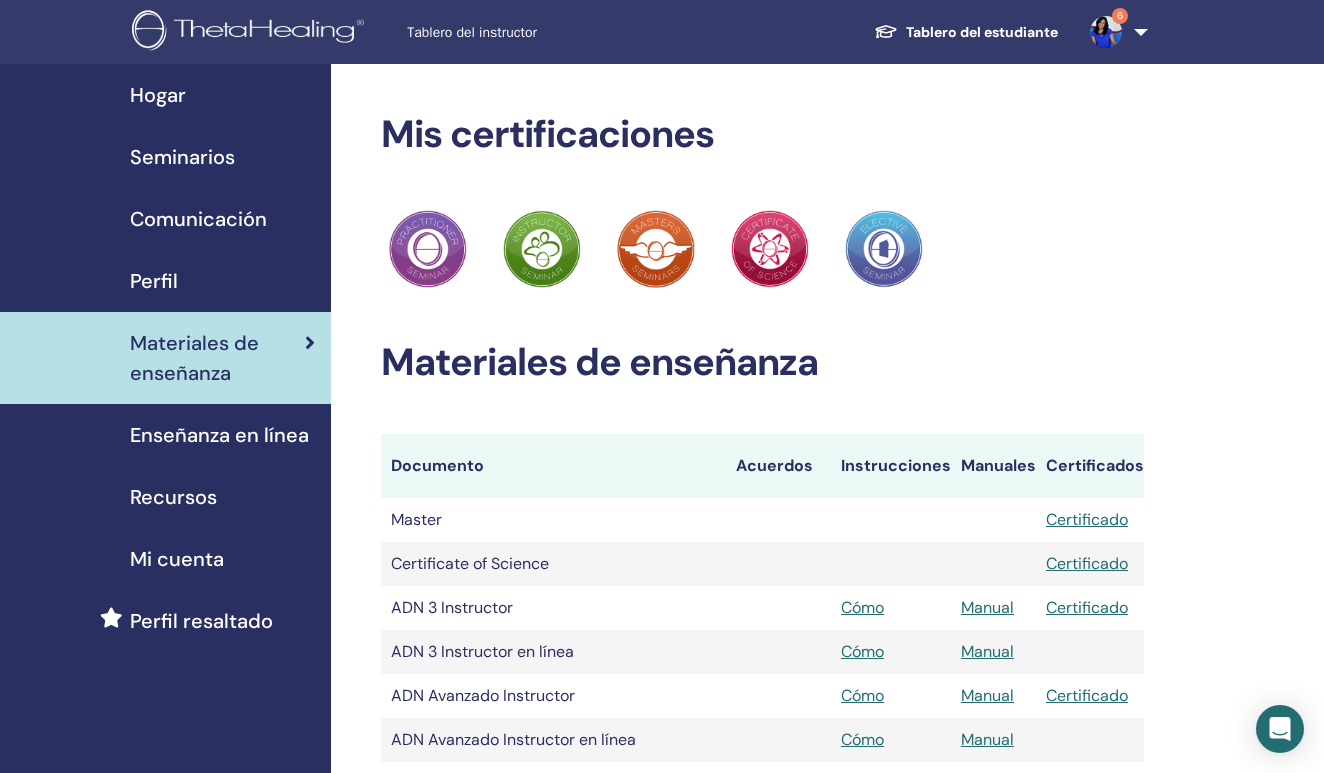 click on "Seminarios" at bounding box center [182, 157] 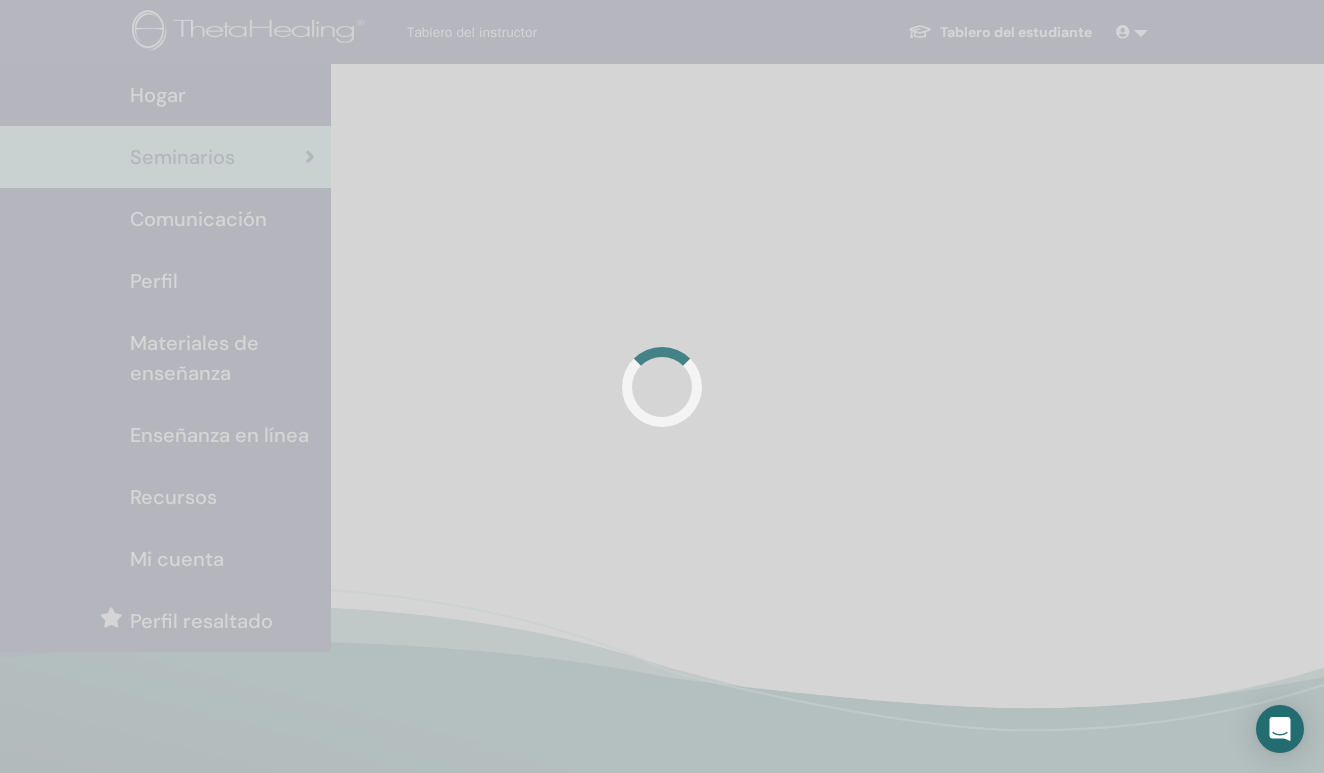 scroll, scrollTop: 0, scrollLeft: 0, axis: both 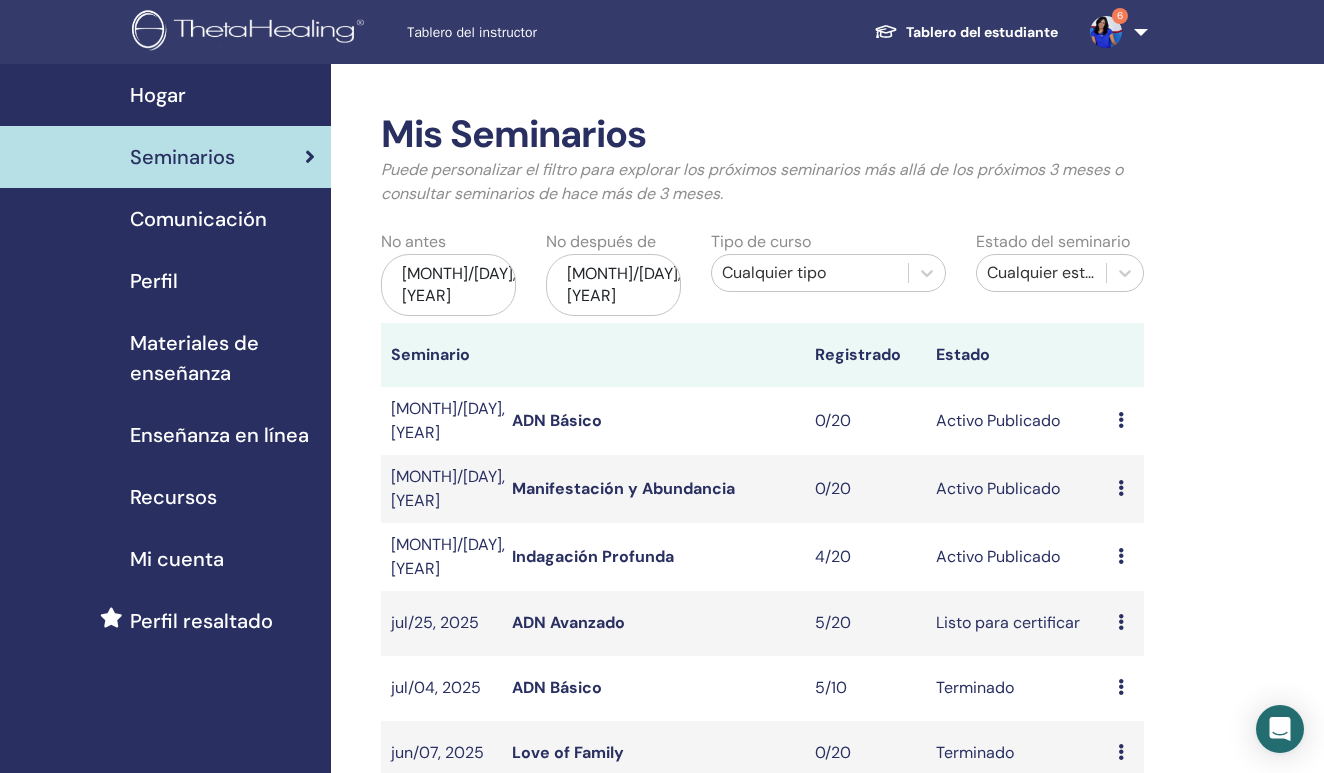 click on "Mi cuenta" at bounding box center (177, 559) 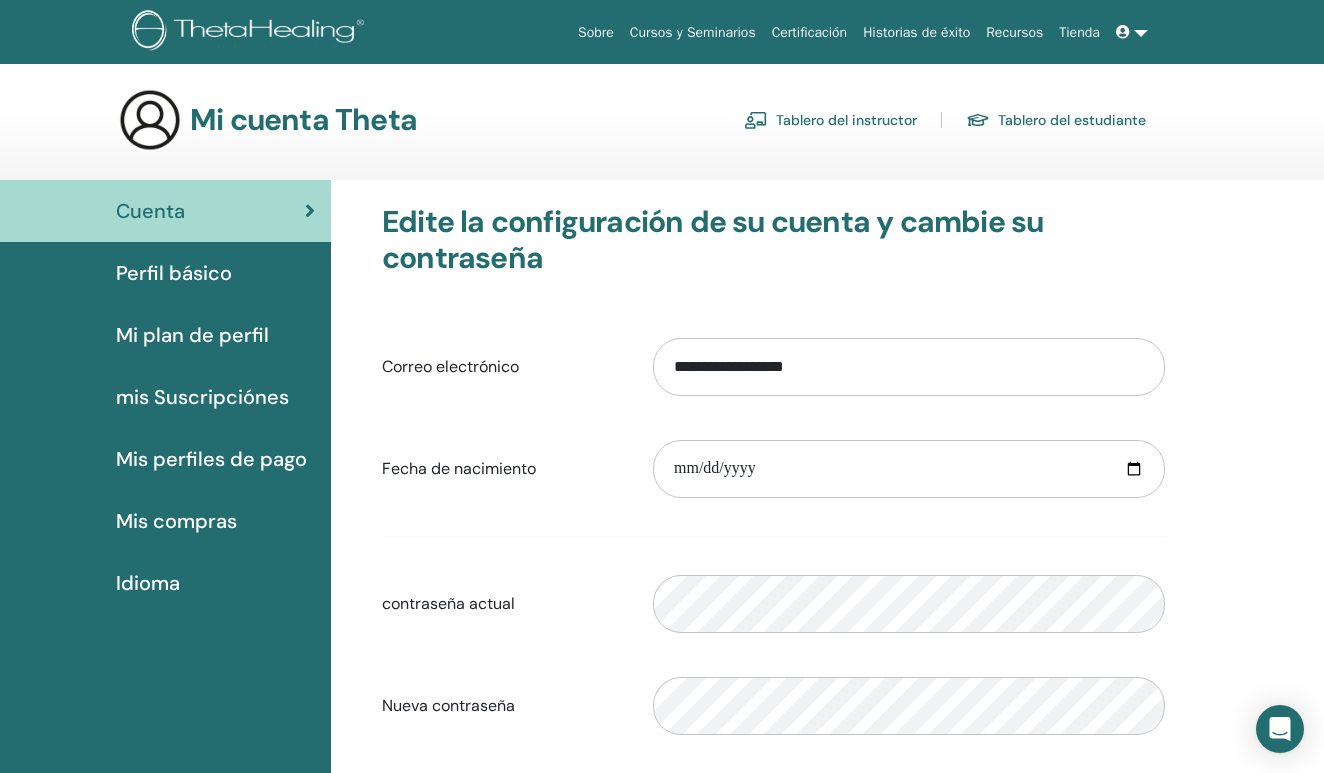 scroll, scrollTop: 0, scrollLeft: 0, axis: both 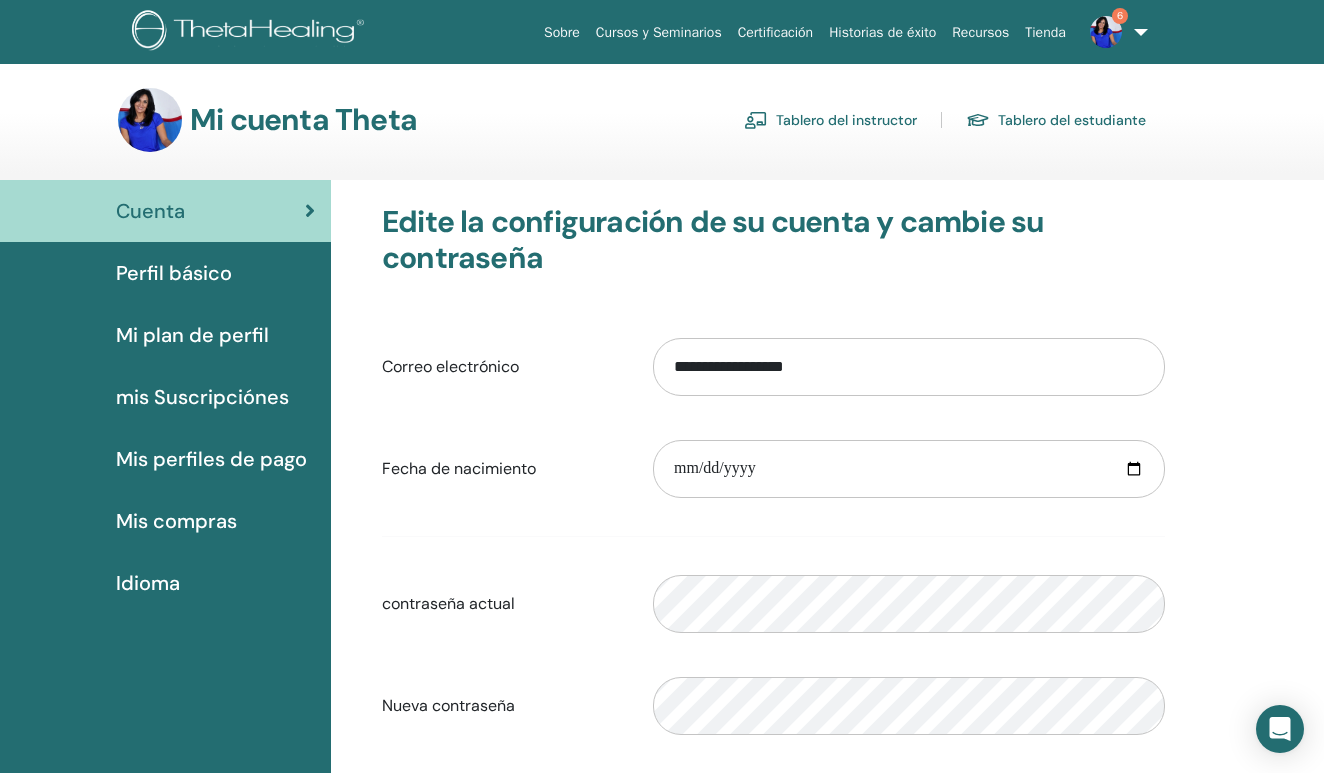 click on "Tablero del estudiante" at bounding box center [1056, 120] 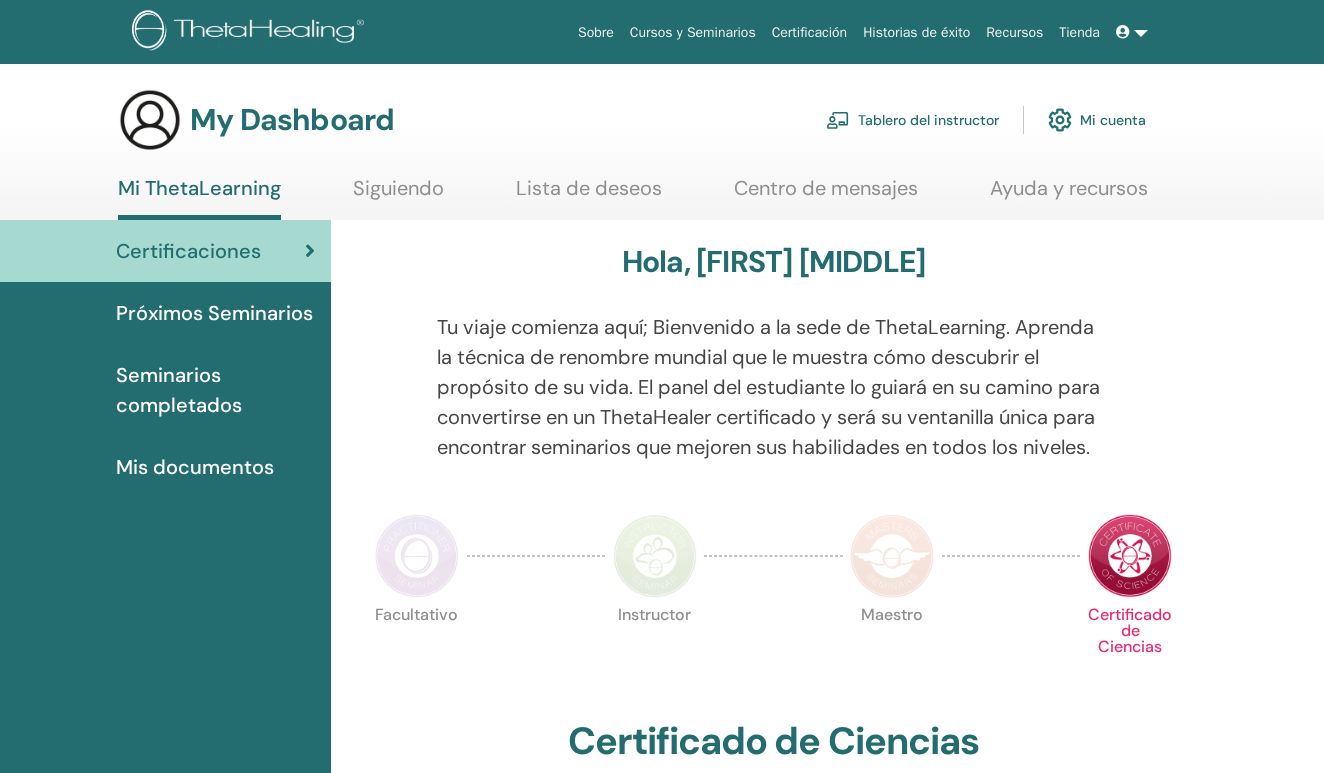 scroll, scrollTop: 0, scrollLeft: 0, axis: both 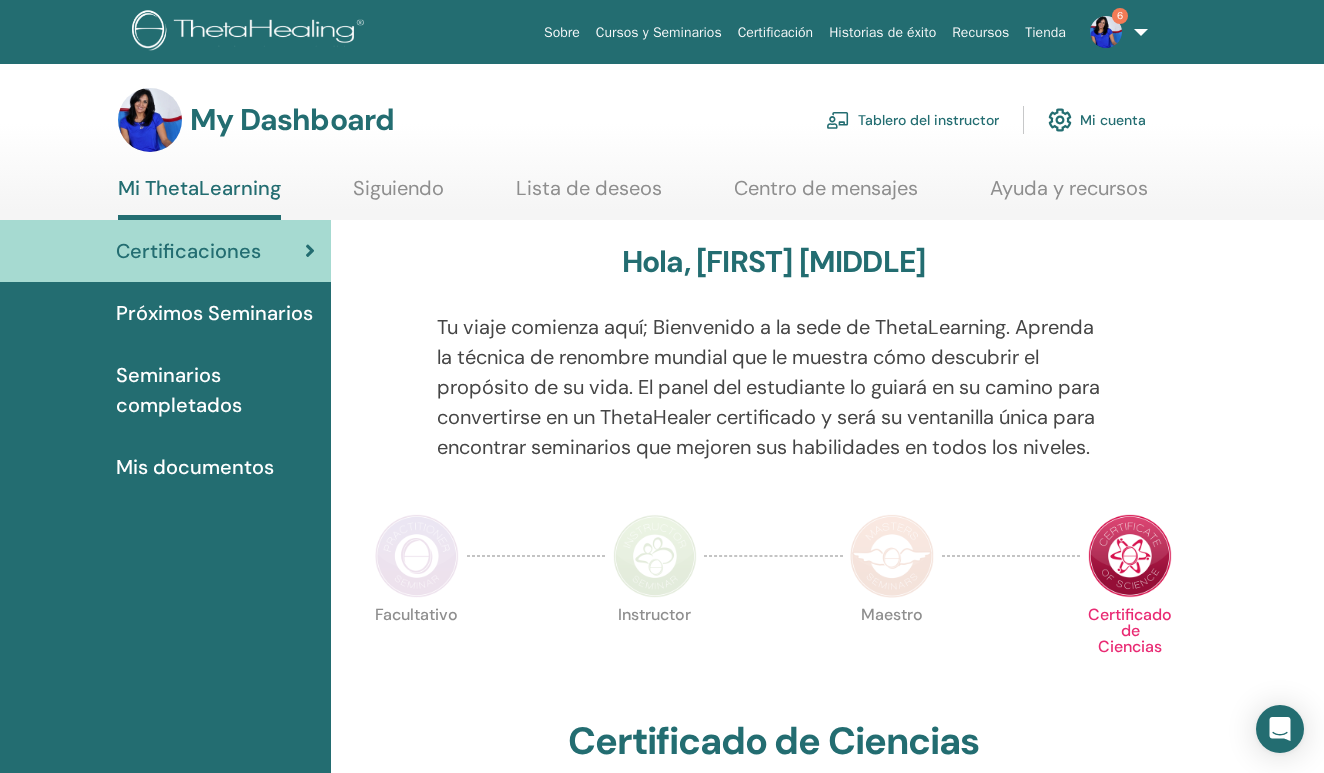 click on "Próximos Seminarios" at bounding box center (214, 313) 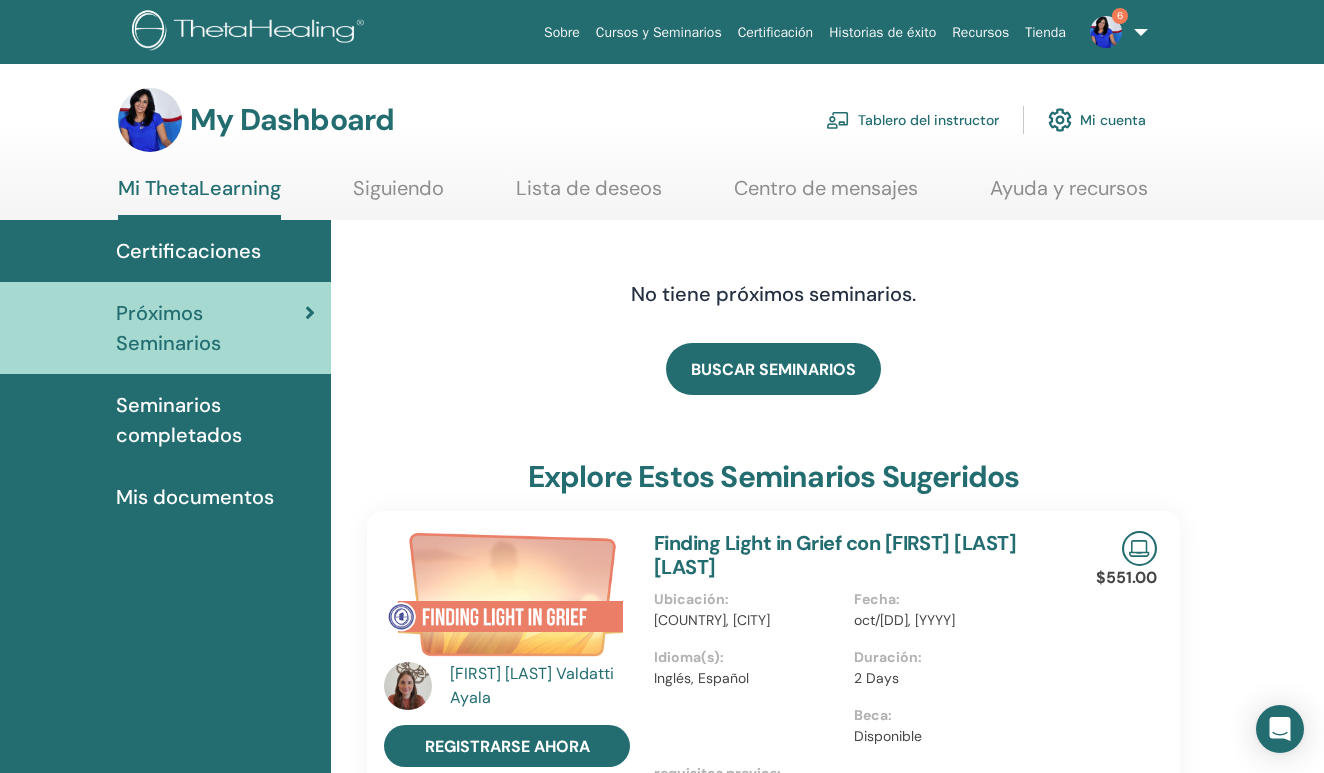 scroll, scrollTop: 0, scrollLeft: 0, axis: both 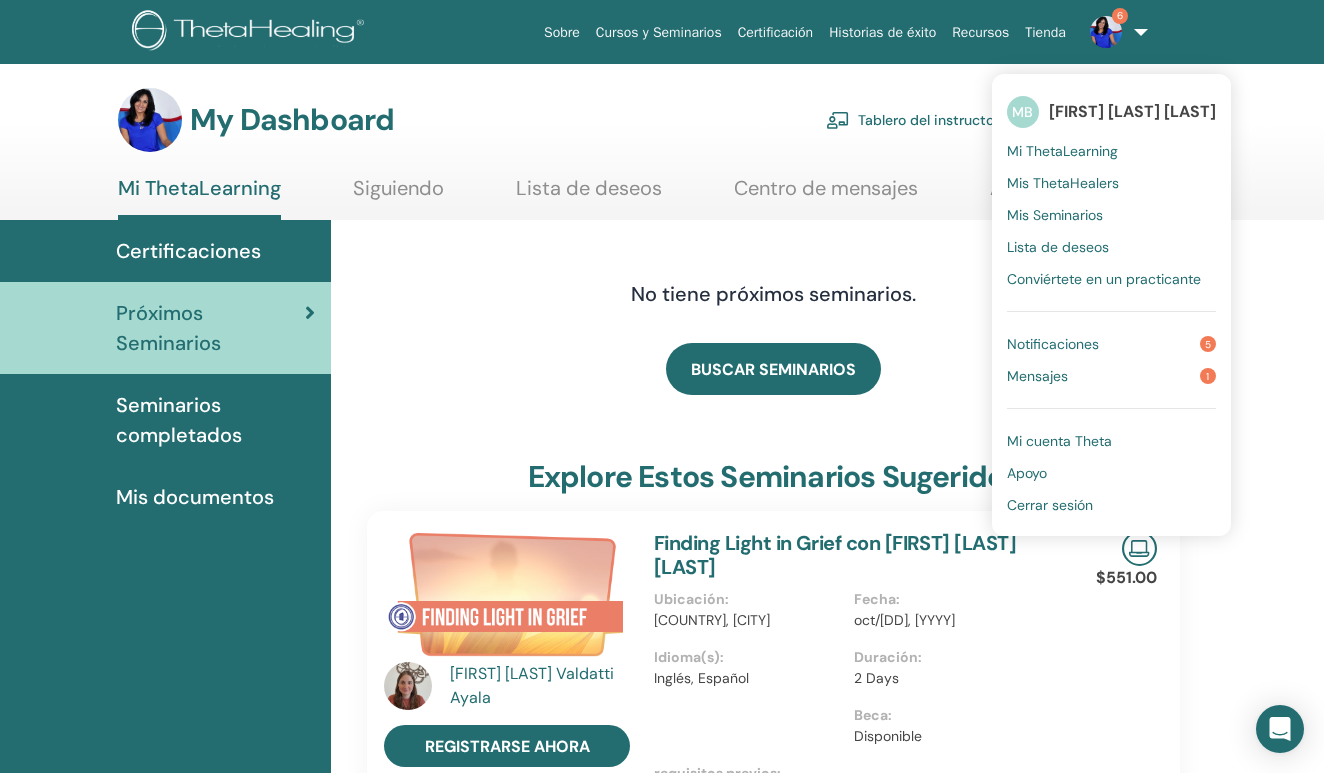 click on "Notificaciones" at bounding box center (1053, 344) 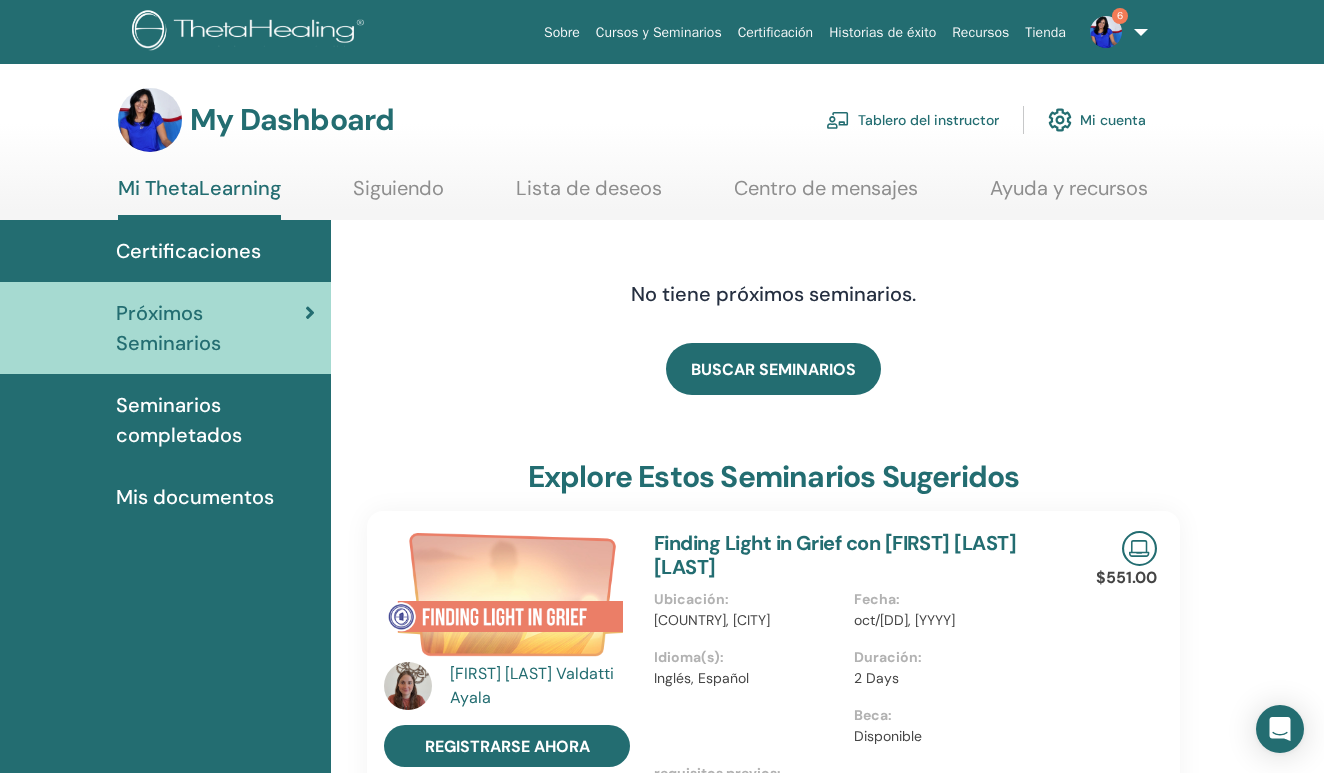 click on "No tiene próximos seminarios." at bounding box center (774, 294) 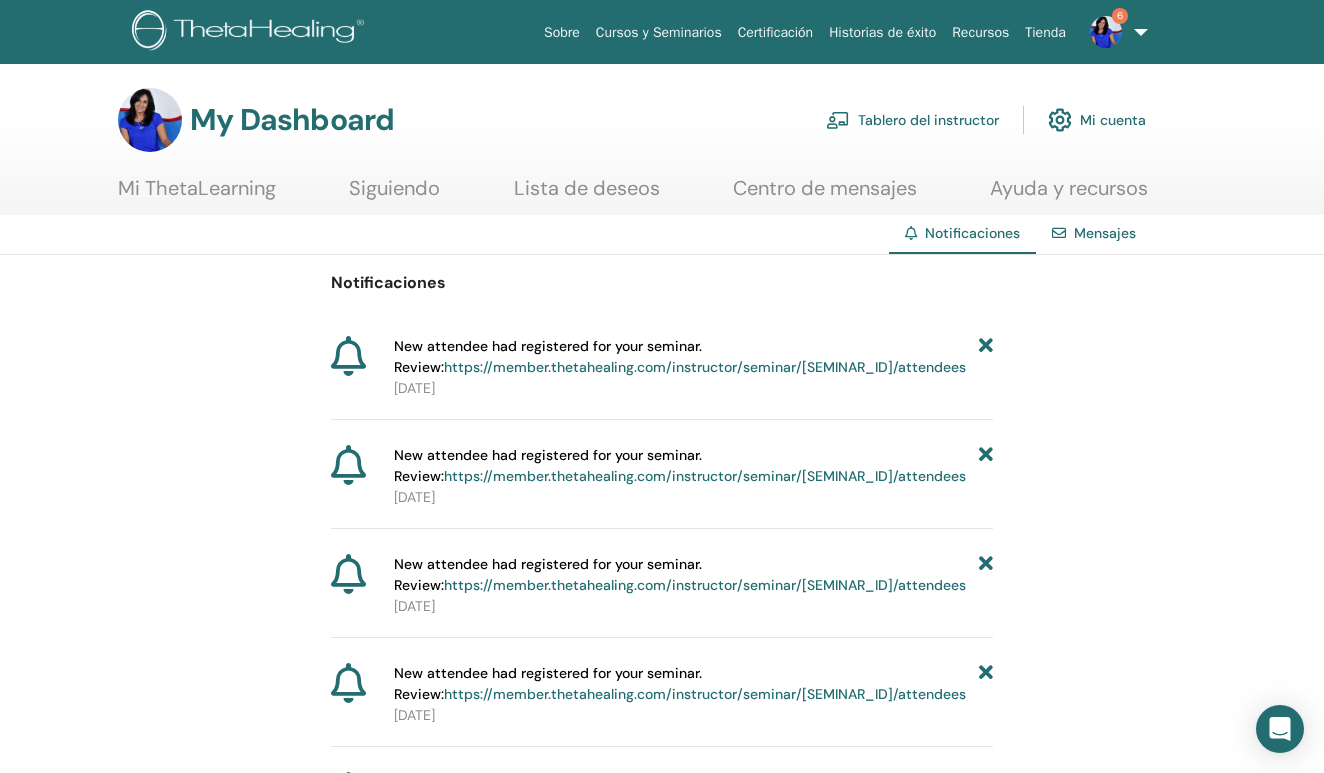 scroll, scrollTop: 0, scrollLeft: 0, axis: both 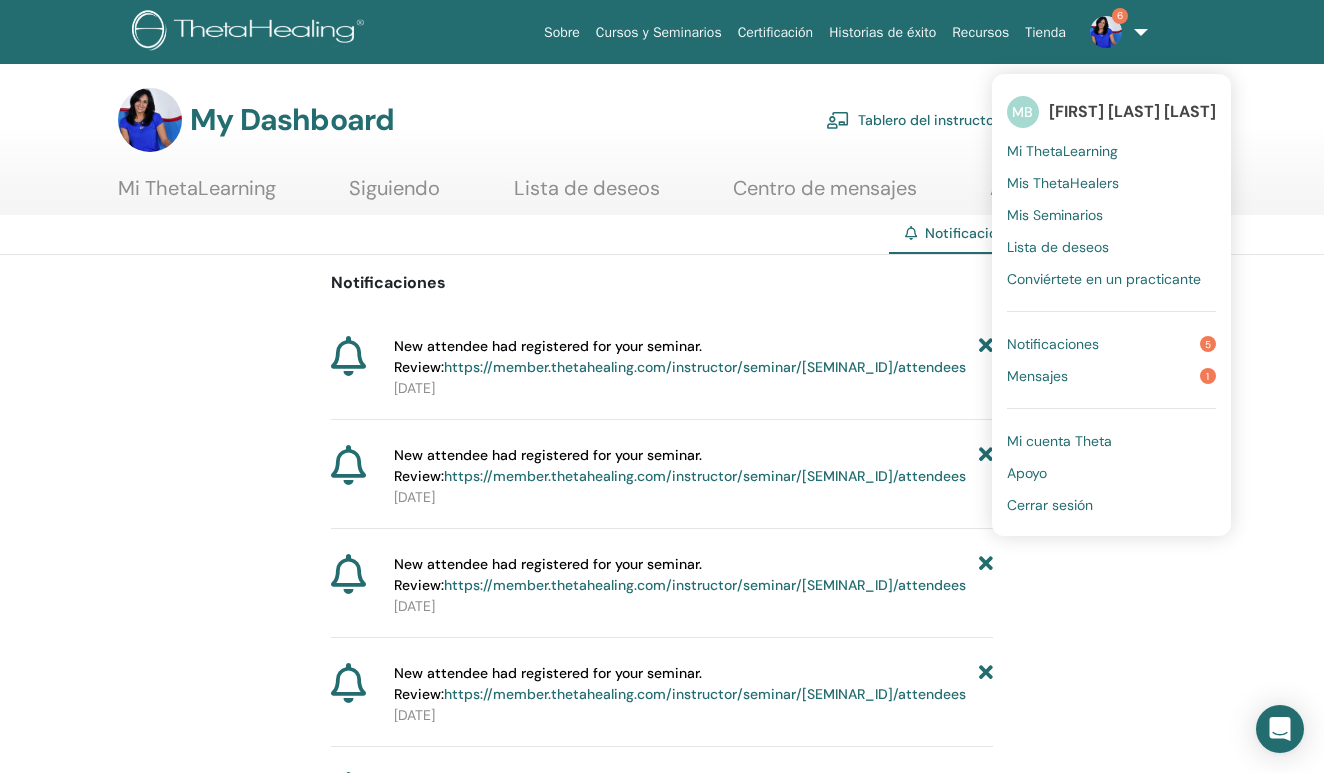 click on "Mensajes" at bounding box center [1037, 376] 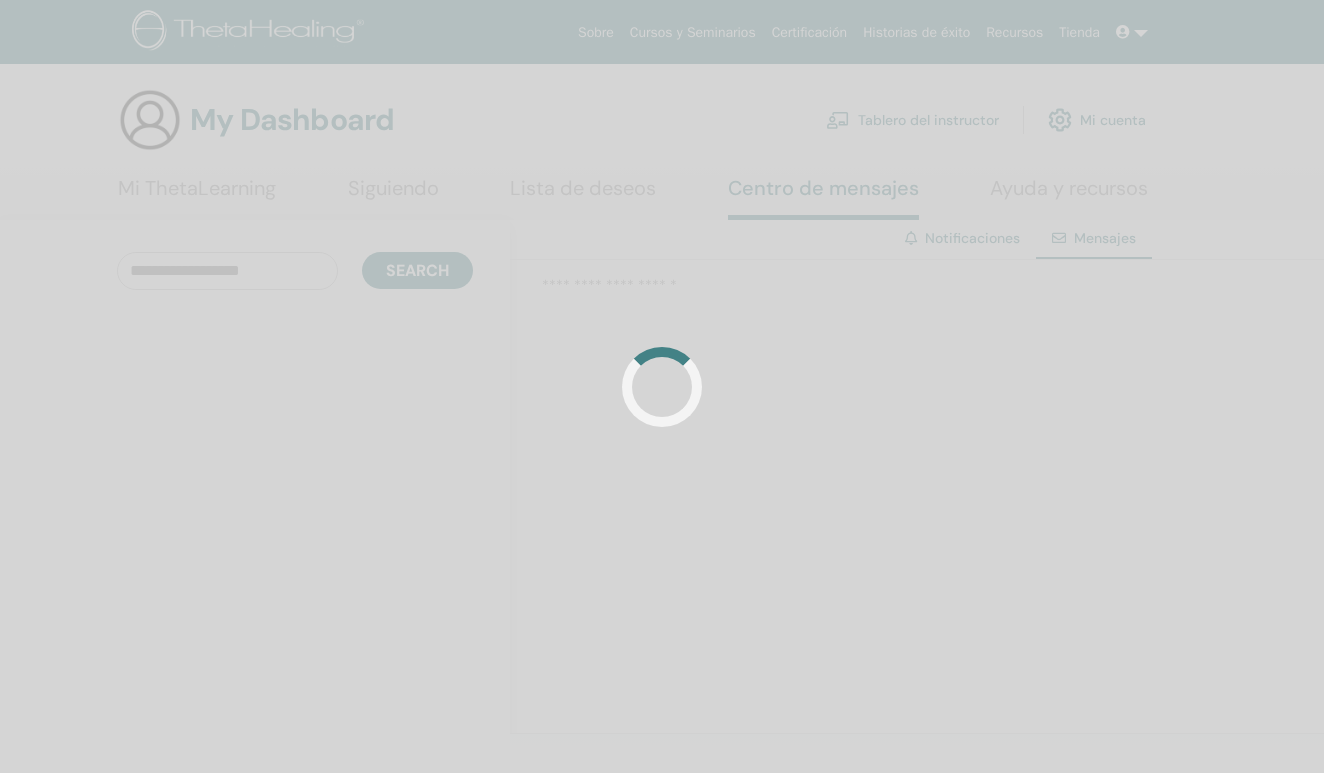 scroll, scrollTop: 0, scrollLeft: 0, axis: both 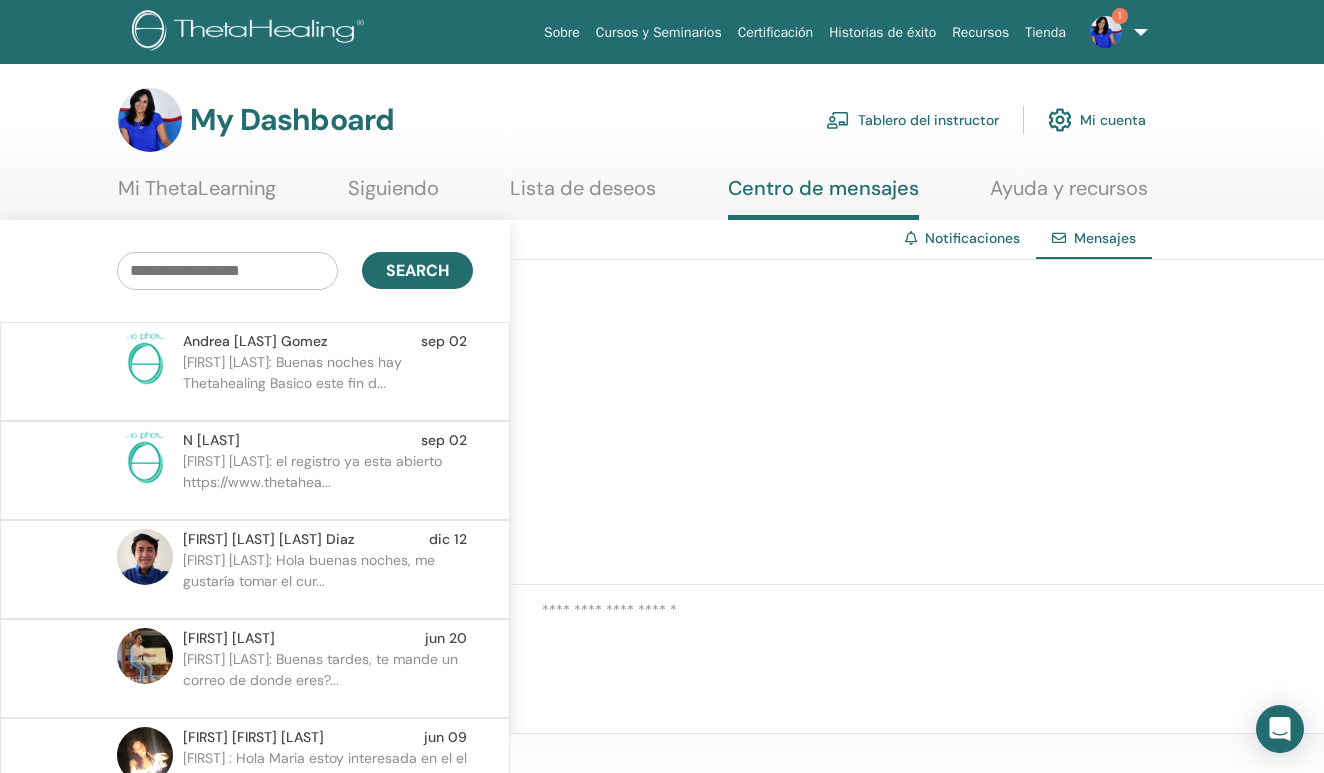 click at bounding box center [917, 422] 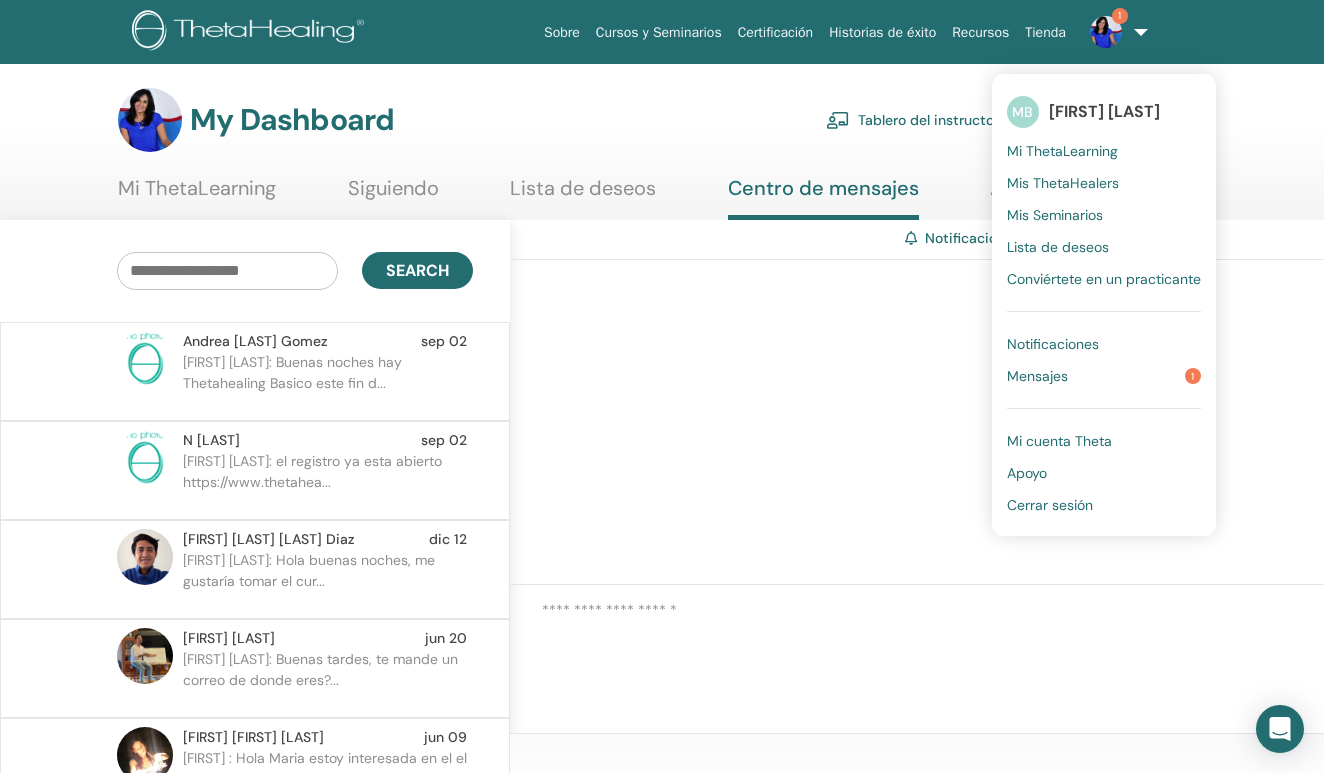 click on "Mensajes" at bounding box center (1037, 376) 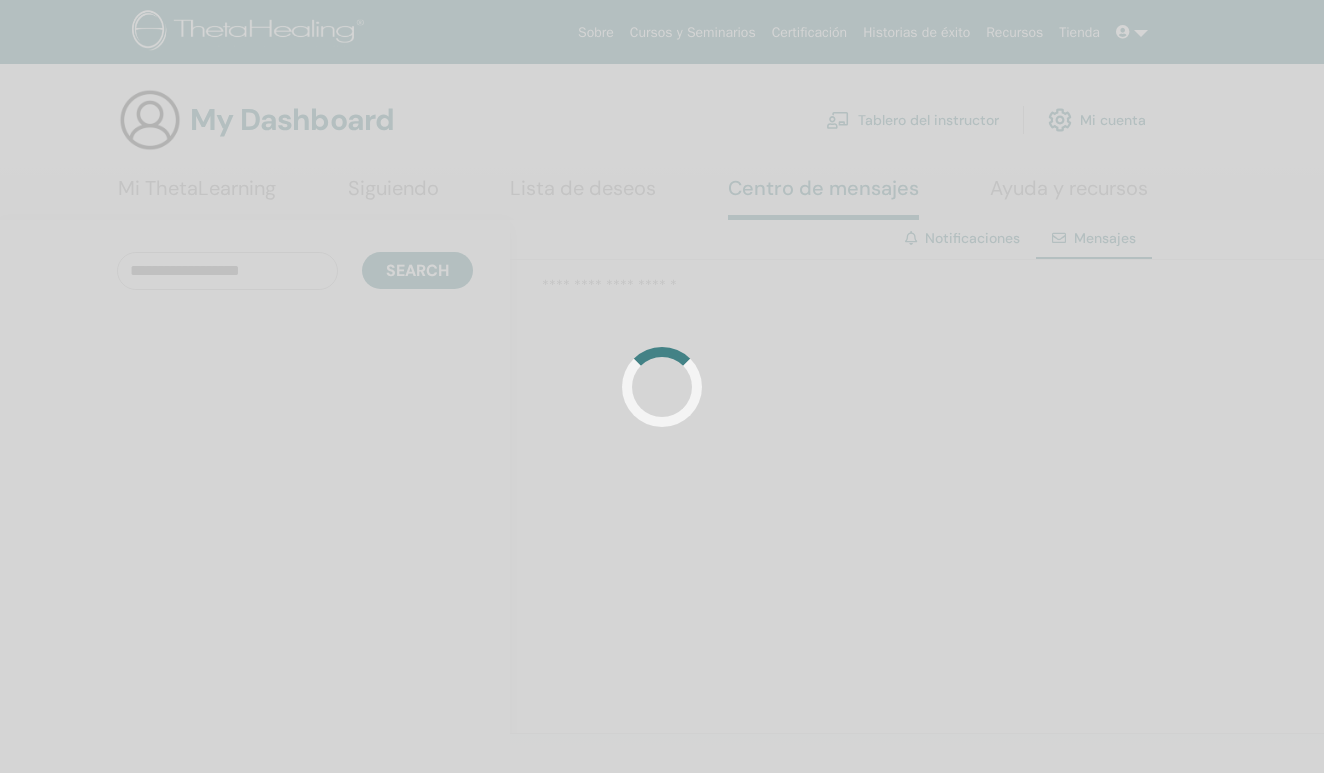 scroll, scrollTop: 0, scrollLeft: 0, axis: both 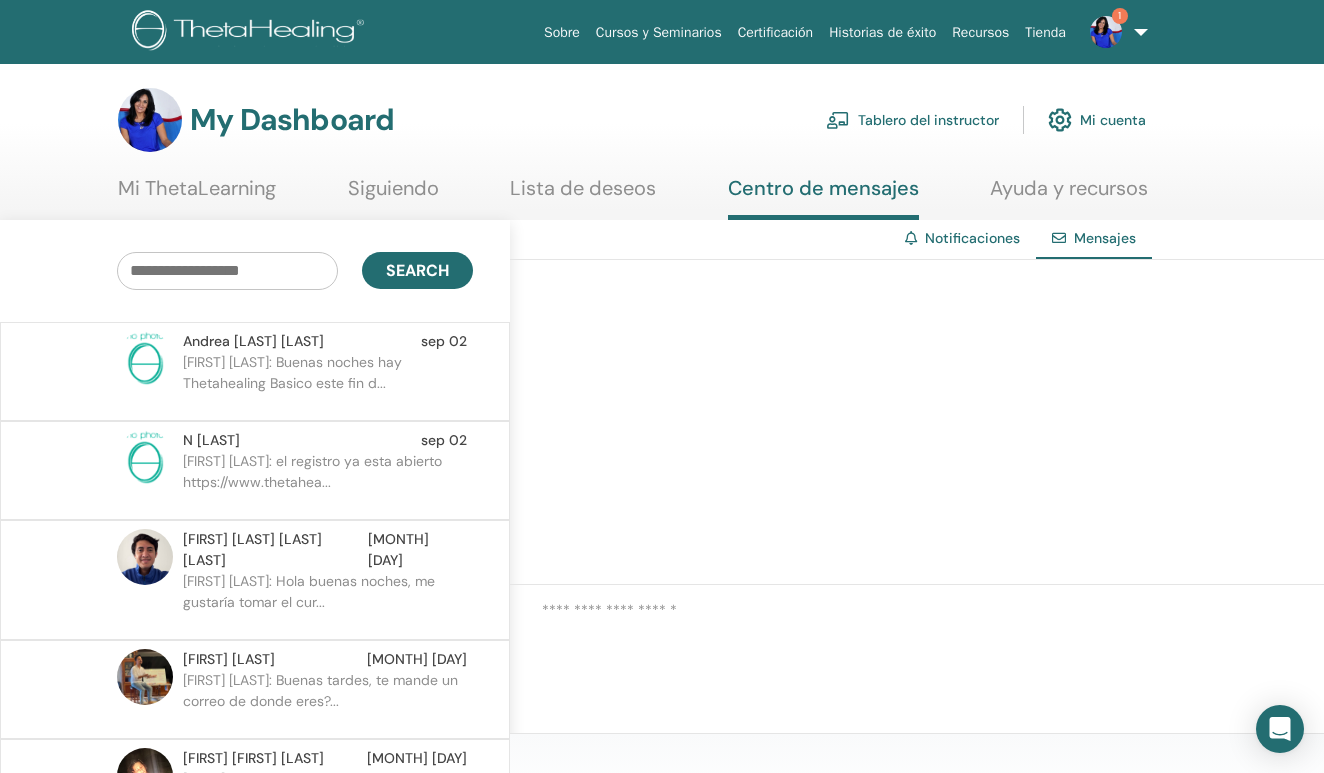 click on "Mensajes" at bounding box center (1105, 238) 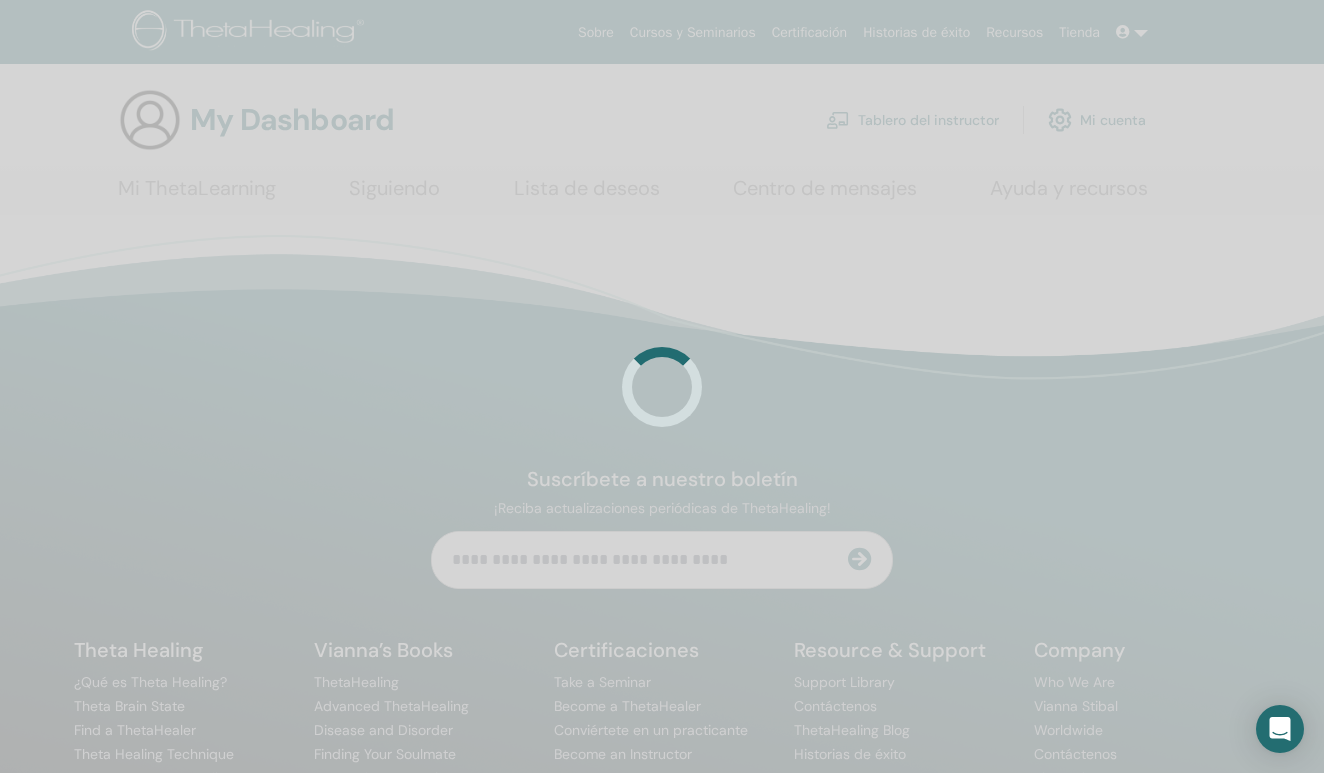 scroll, scrollTop: 0, scrollLeft: 0, axis: both 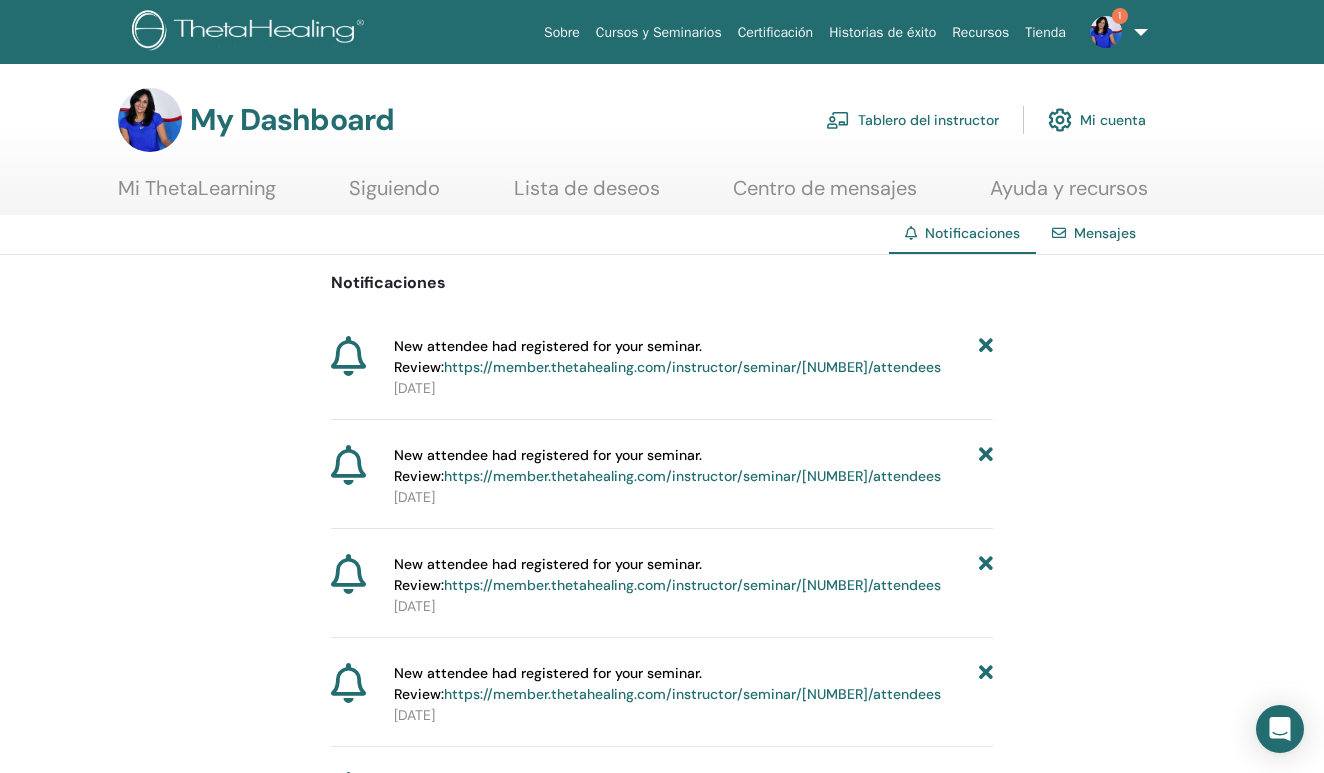 click on "Cursos y Seminarios" at bounding box center (659, 32) 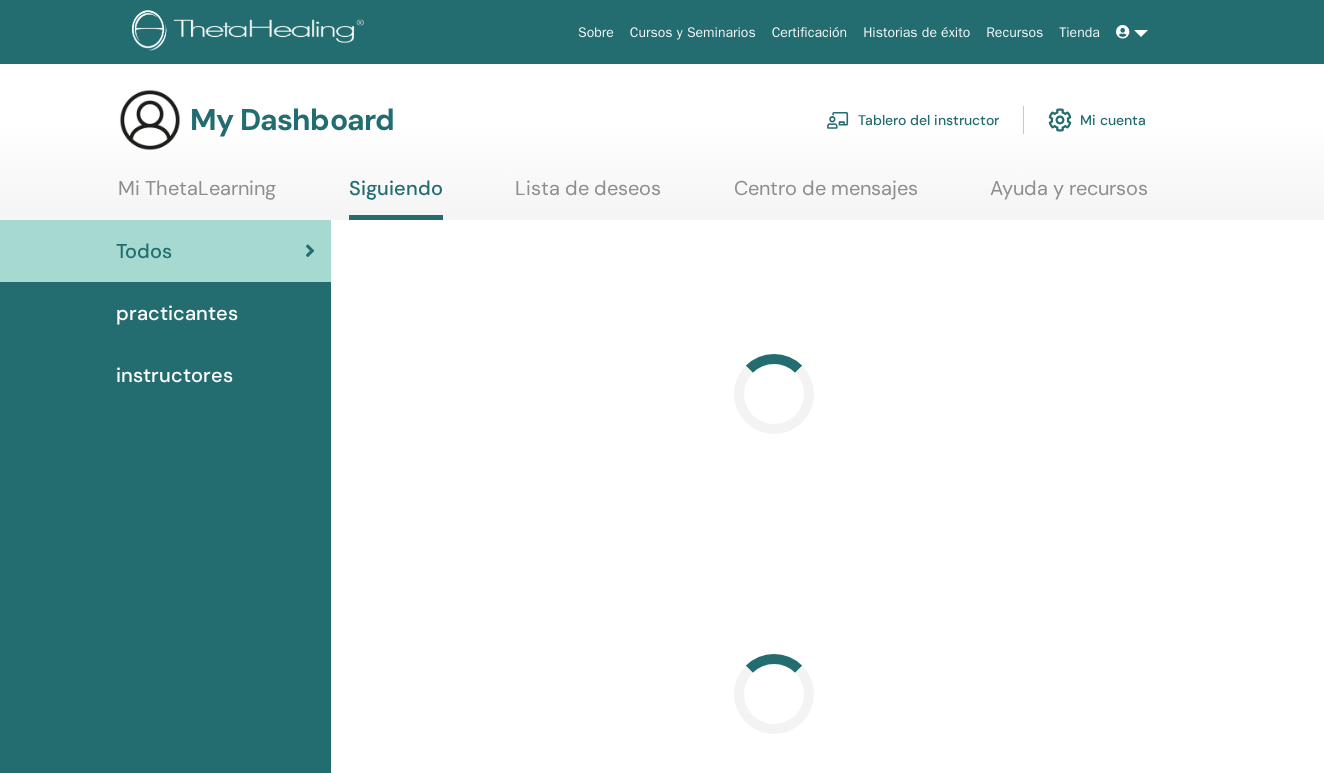 scroll, scrollTop: 0, scrollLeft: 0, axis: both 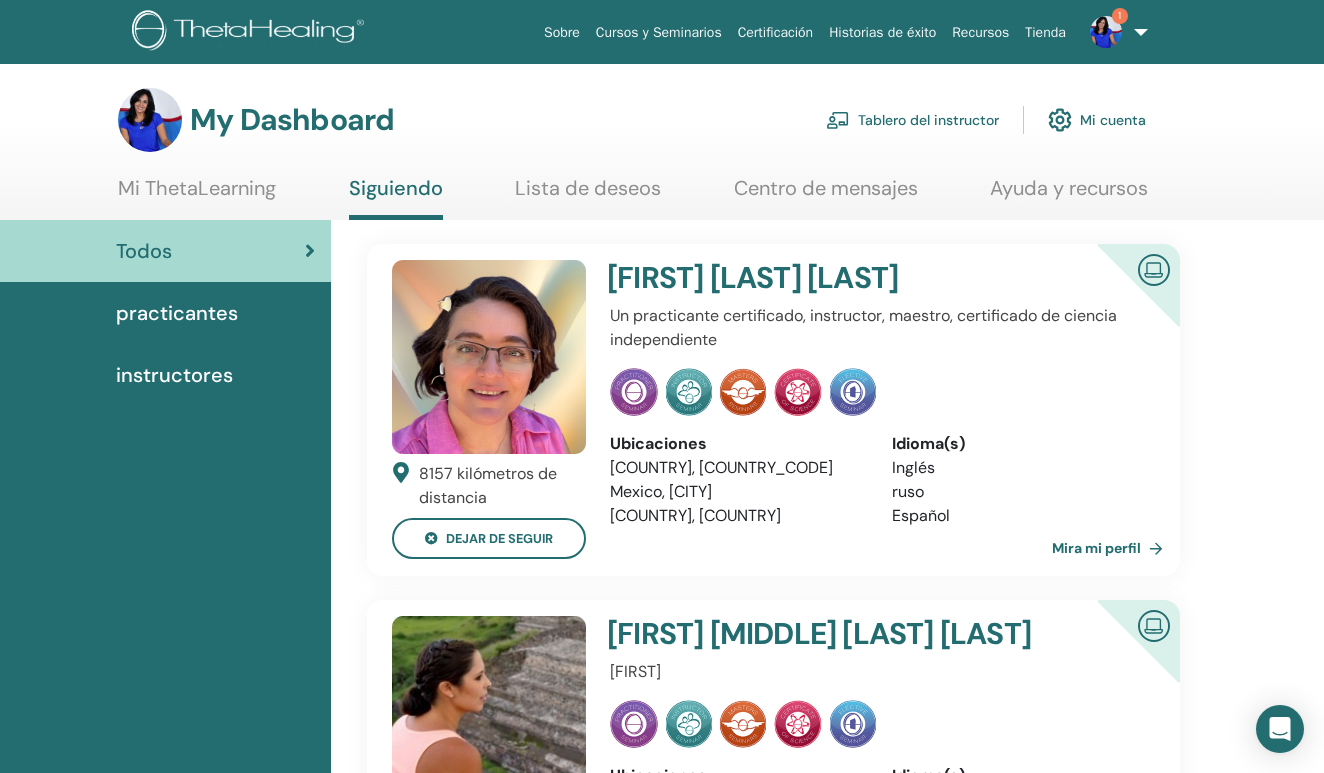 click on "Tablero del instructor" at bounding box center (912, 120) 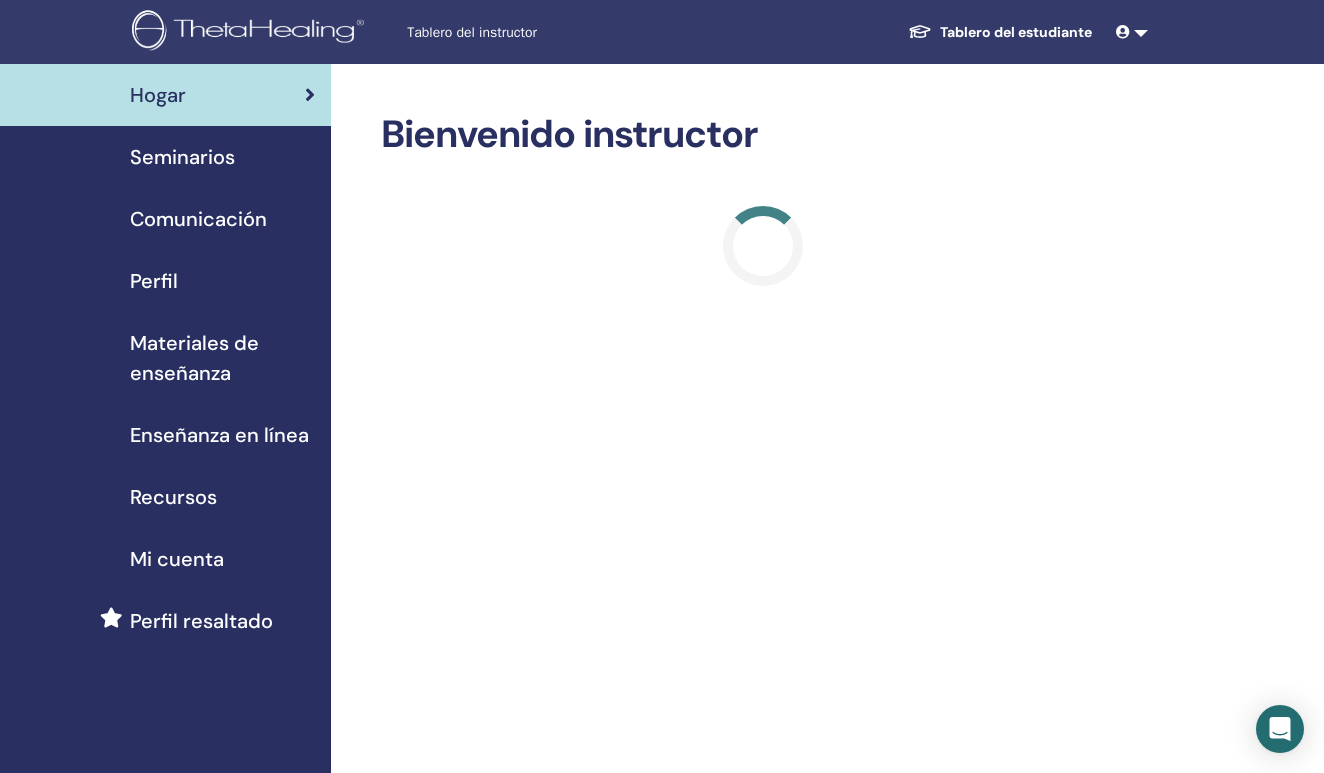 scroll, scrollTop: 0, scrollLeft: 0, axis: both 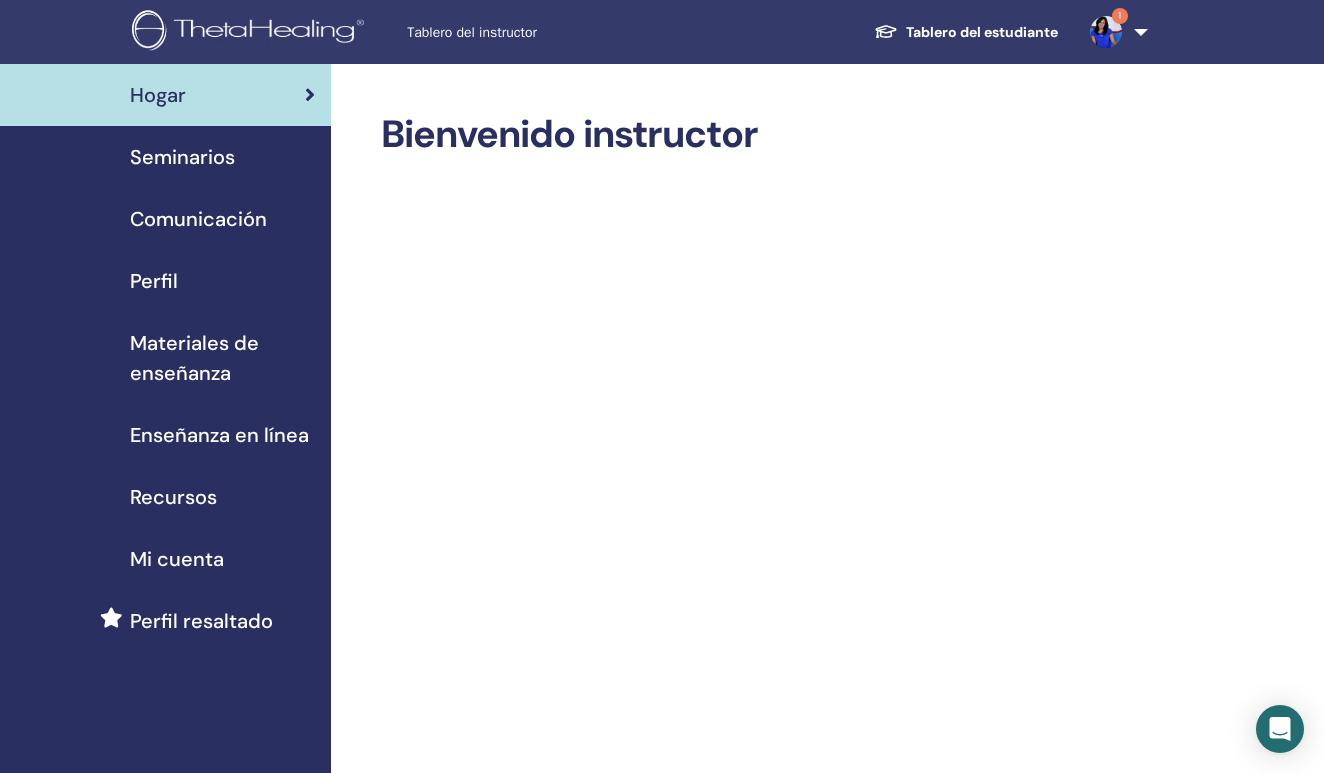 click on "Materiales de enseñanza" at bounding box center [222, 358] 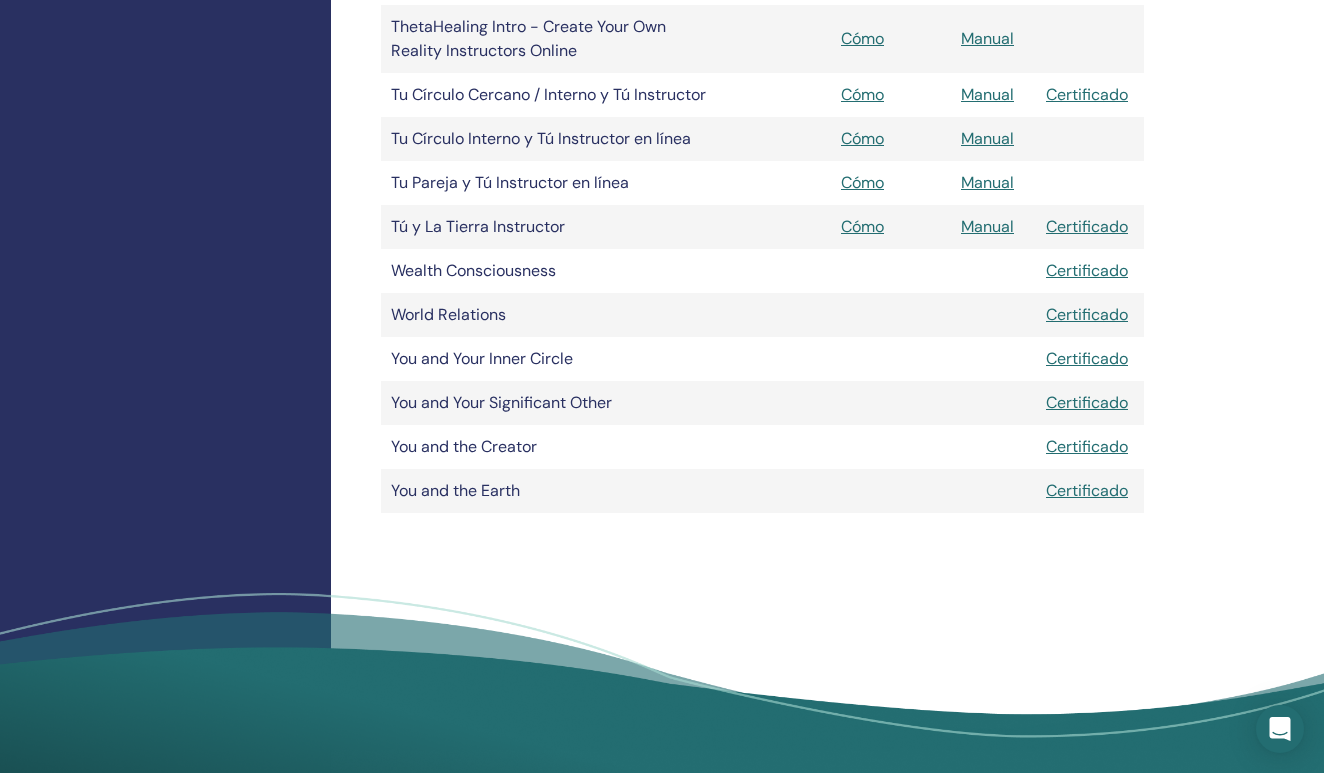 scroll, scrollTop: 2904, scrollLeft: 0, axis: vertical 